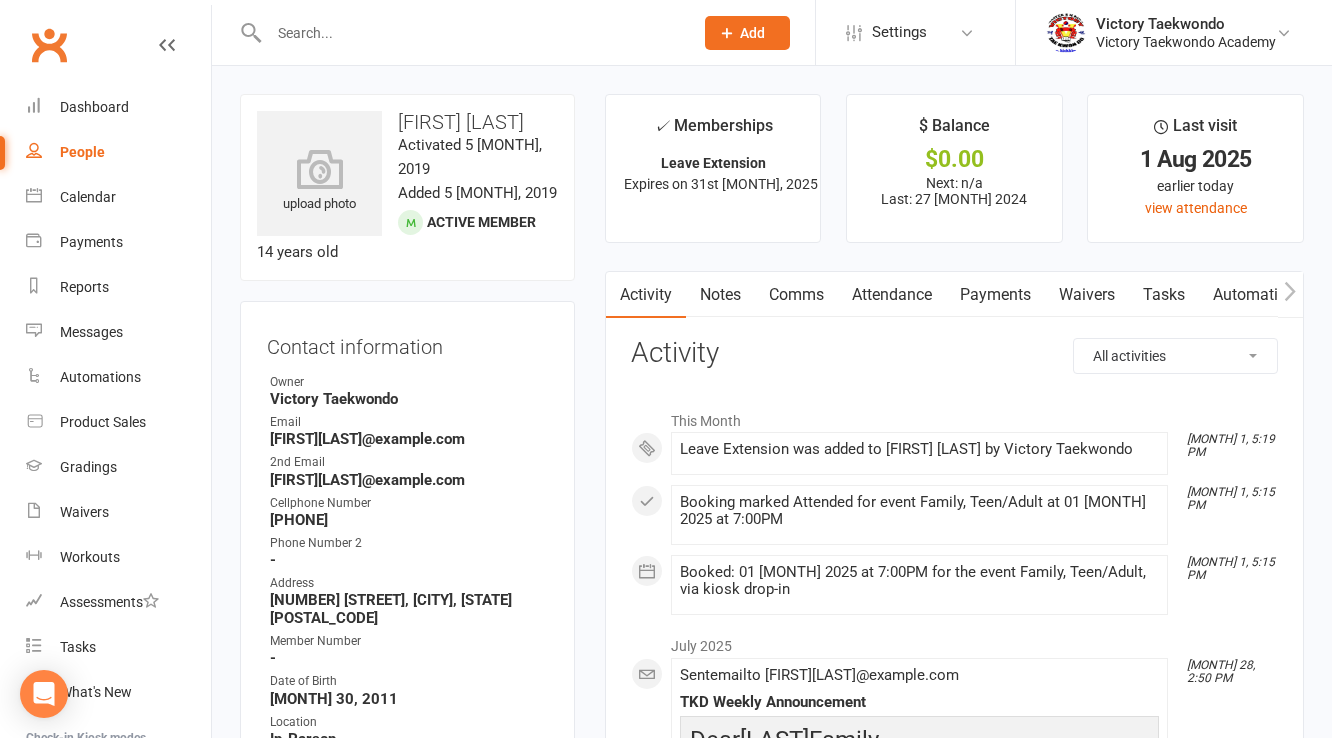 scroll, scrollTop: 800, scrollLeft: 0, axis: vertical 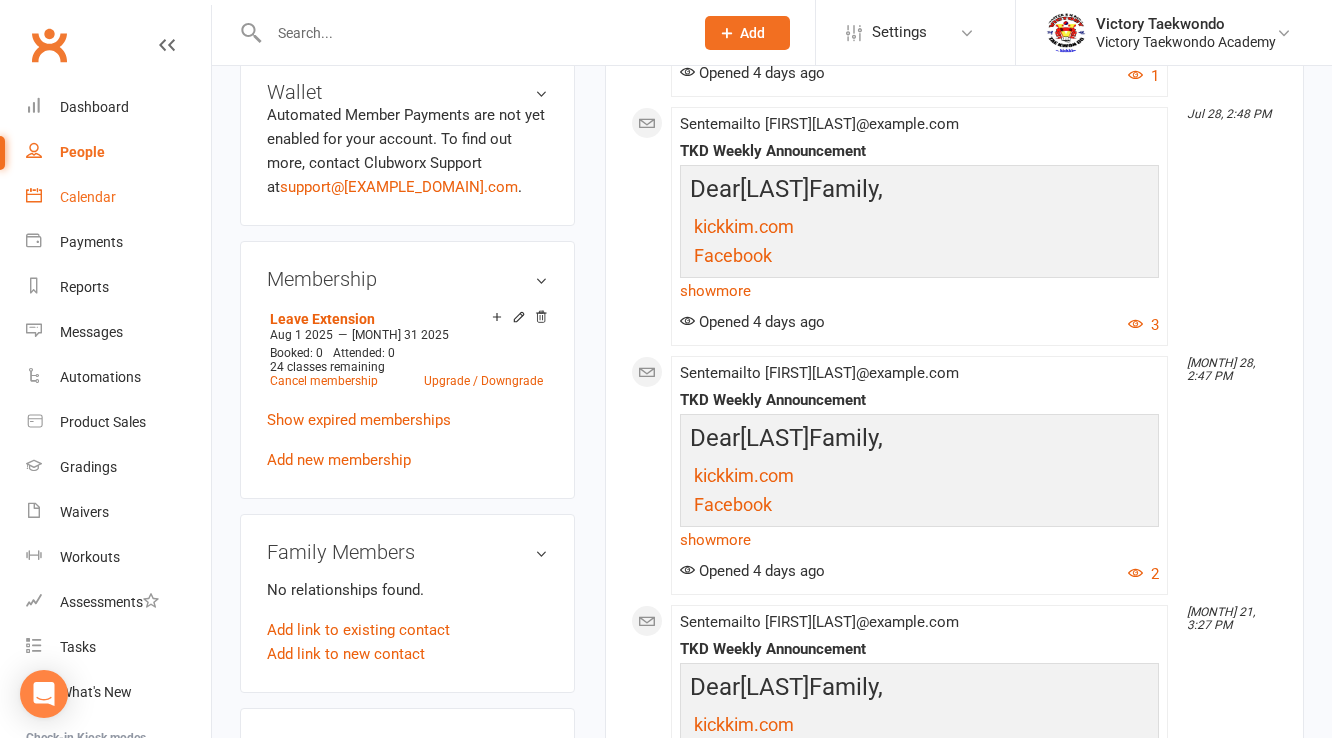 click on "Calendar" at bounding box center (118, 197) 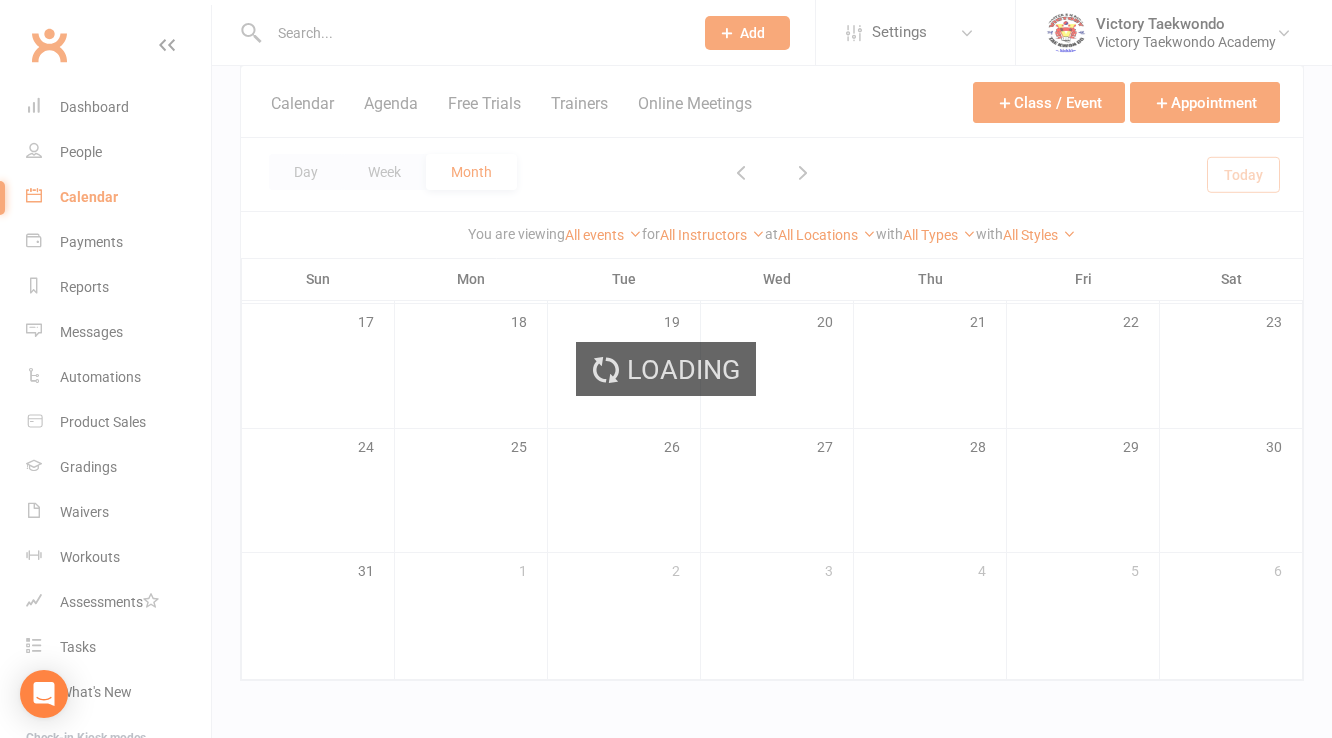 scroll, scrollTop: 0, scrollLeft: 0, axis: both 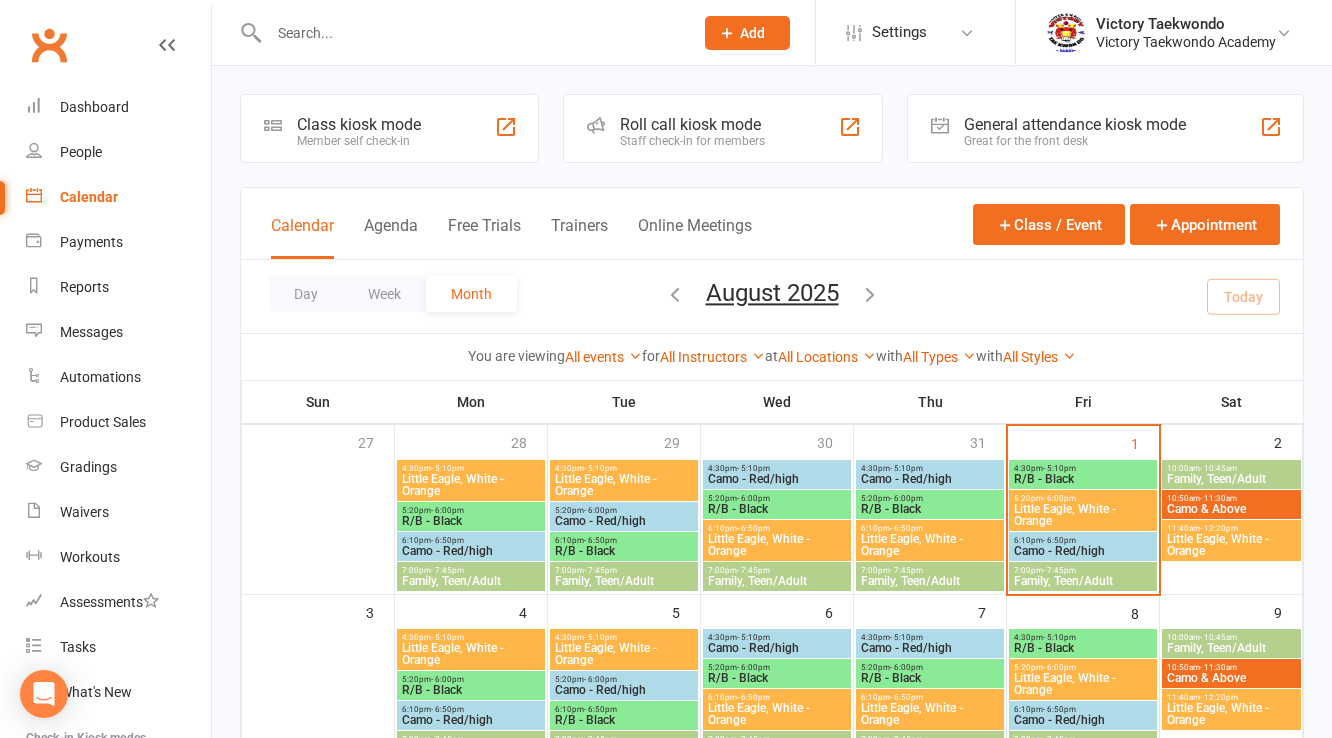 click on "Class kiosk mode" at bounding box center [359, 124] 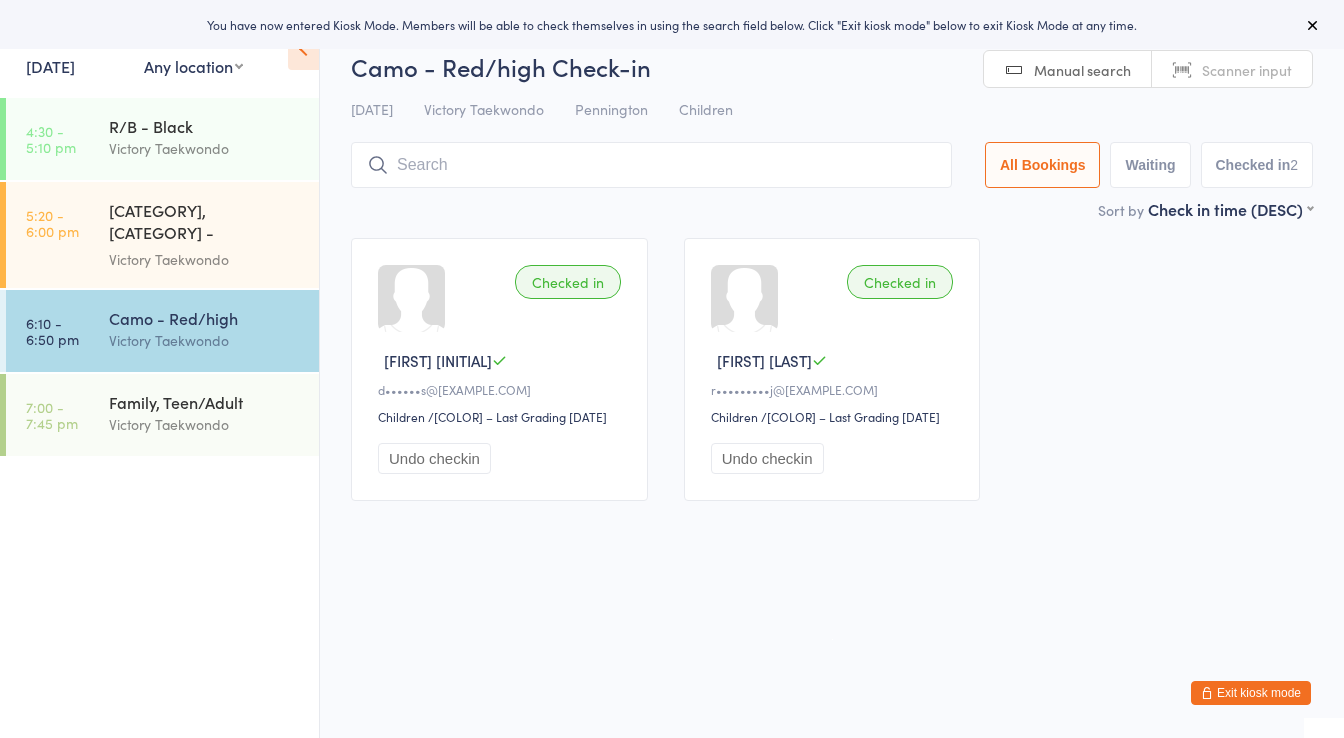 scroll, scrollTop: 0, scrollLeft: 0, axis: both 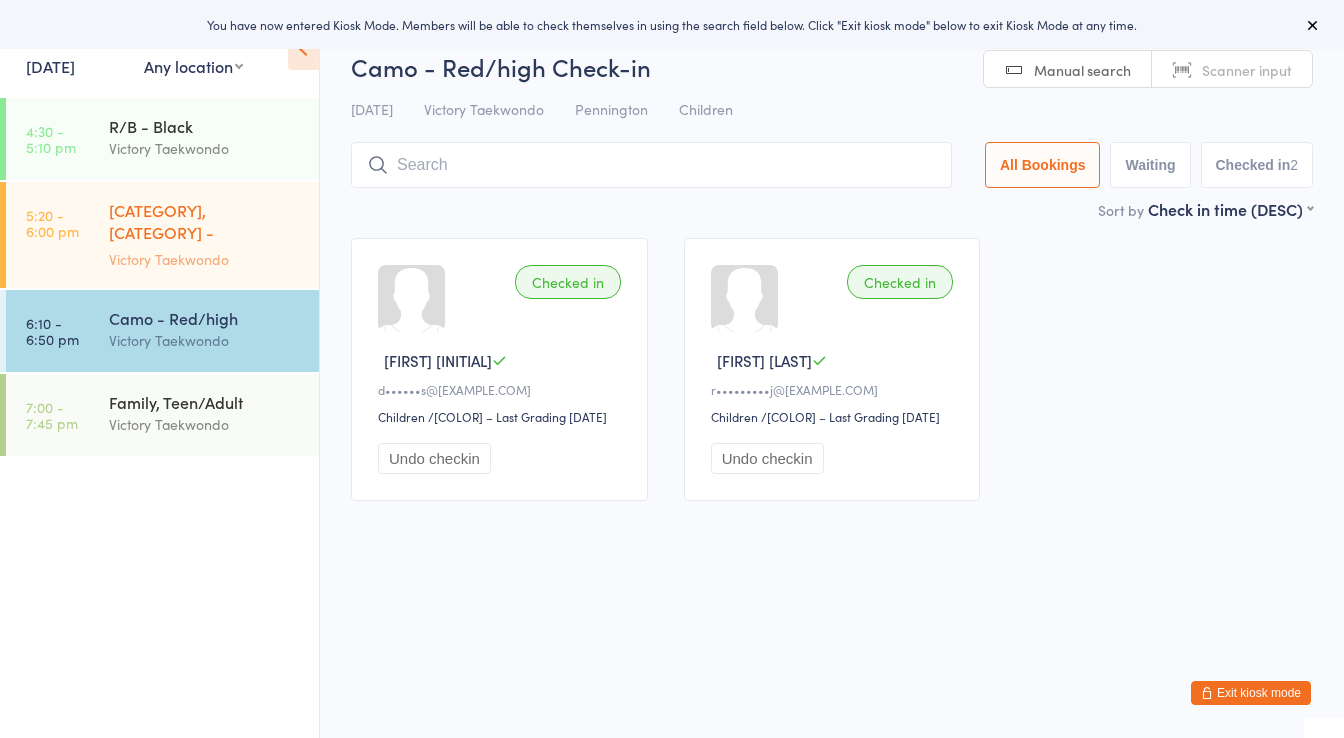 click on "[CATEGORY], [CATEGORY] - [CATEGORY]" at bounding box center [205, 223] 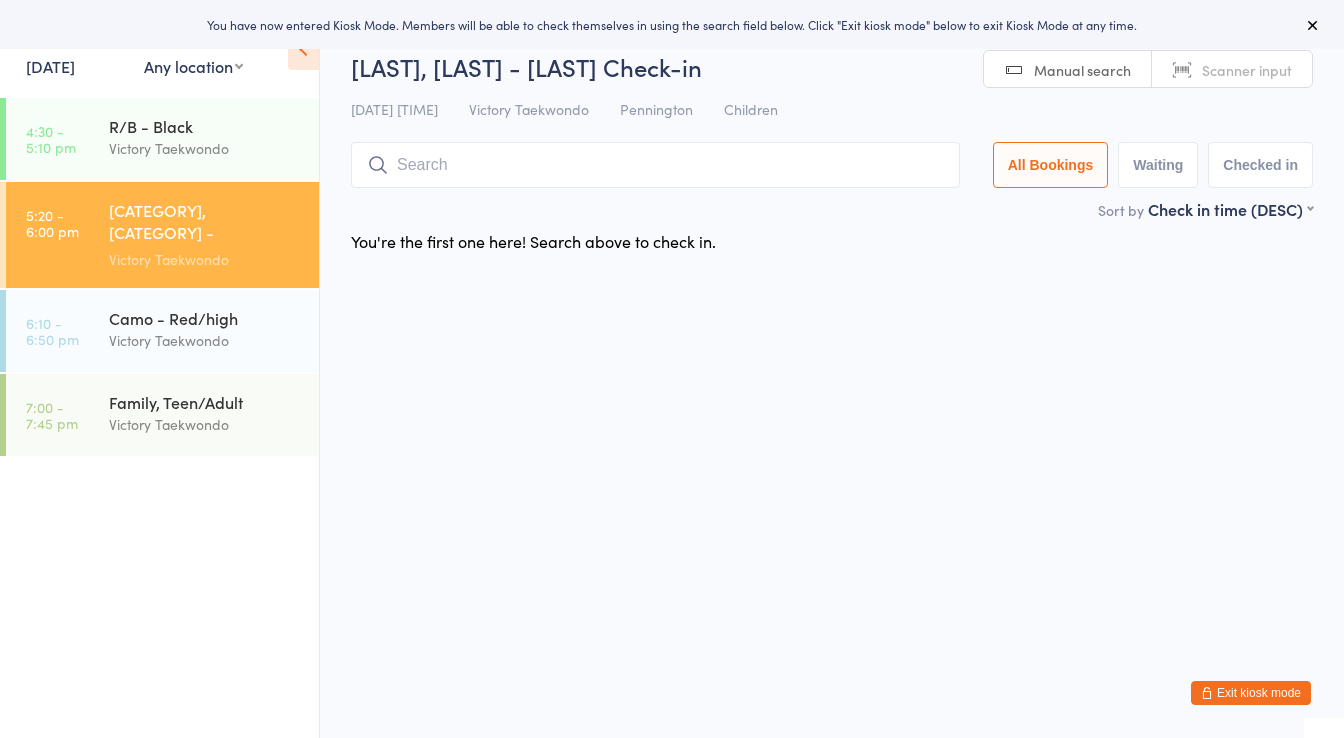 drag, startPoint x: 497, startPoint y: 167, endPoint x: 483, endPoint y: 172, distance: 14.866069 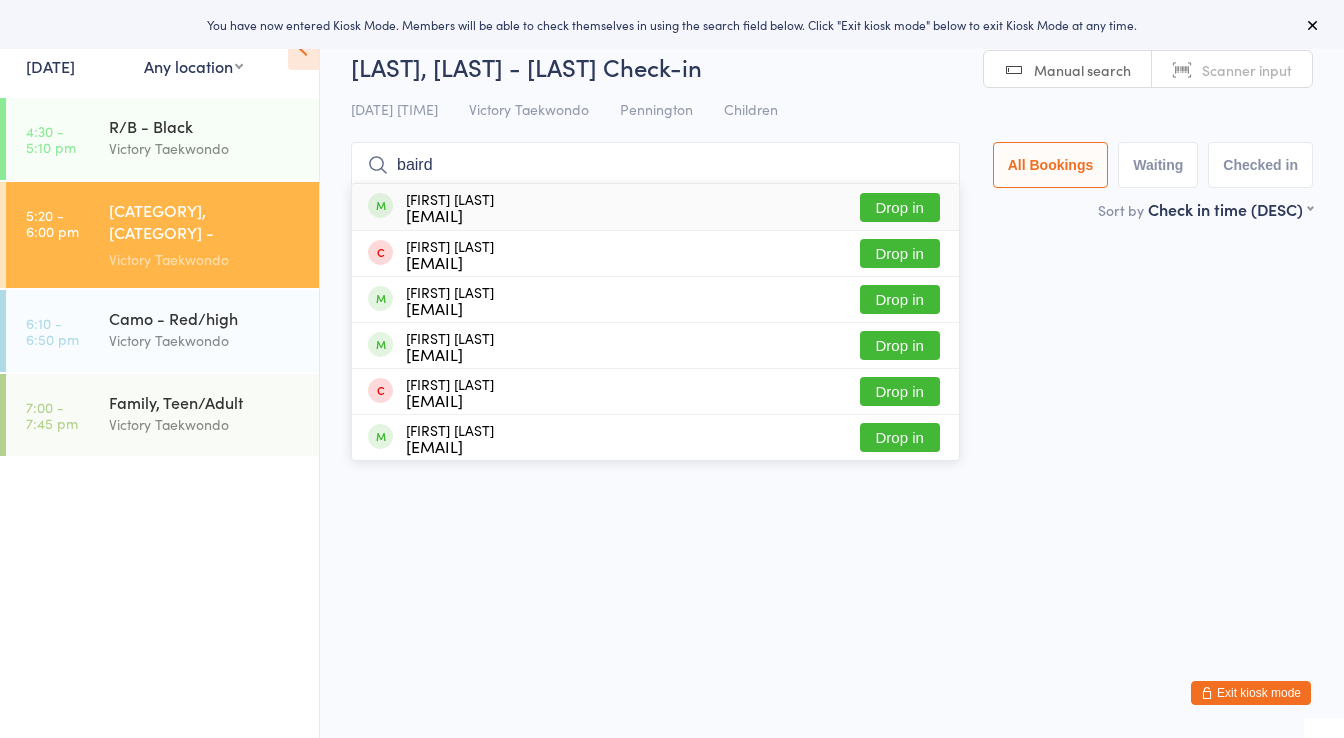 type on "baird" 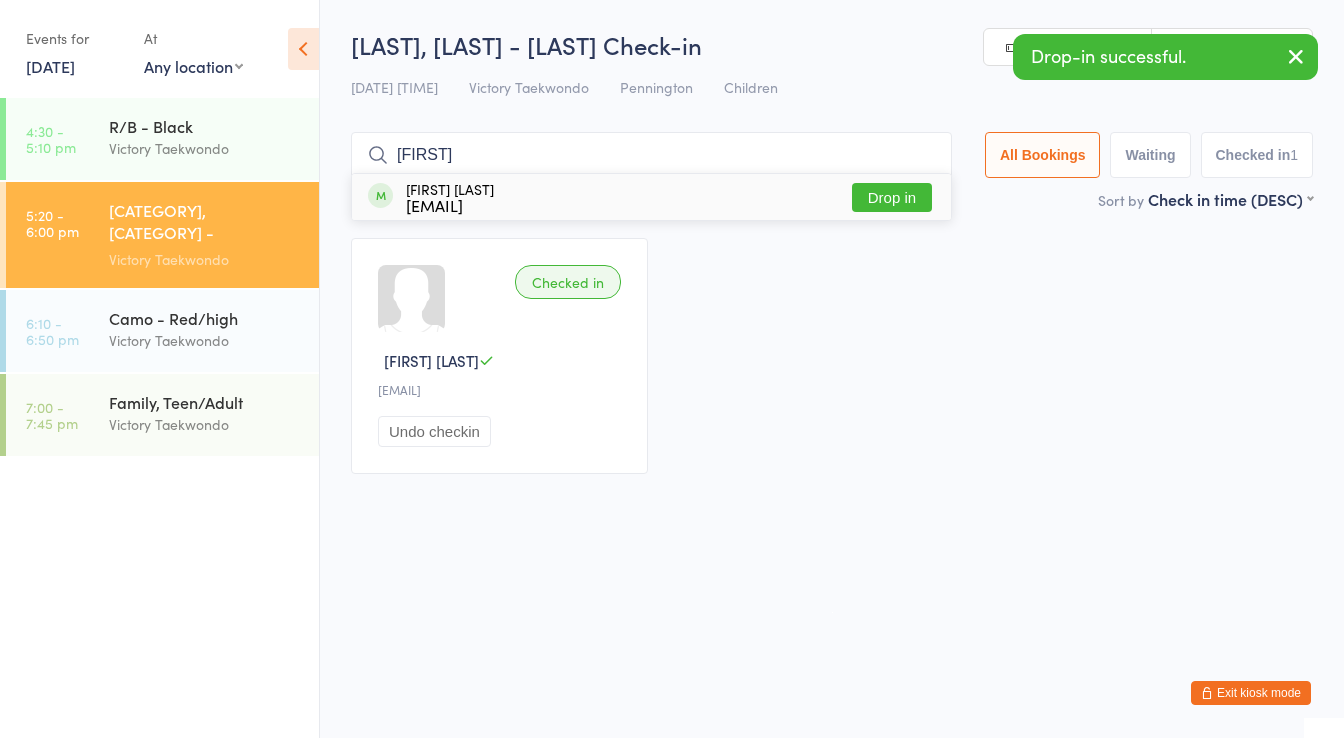 type on "[FIRST]" 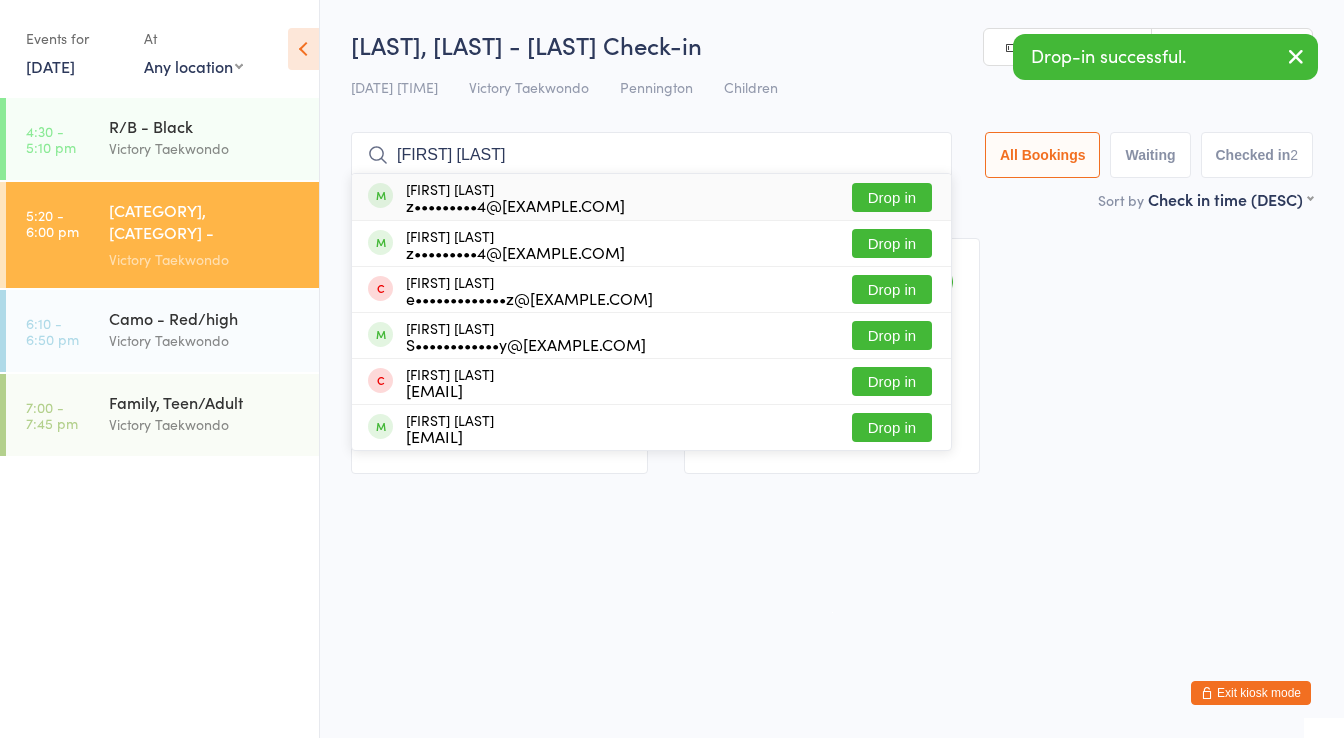 type on "[FIRST] [LAST]" 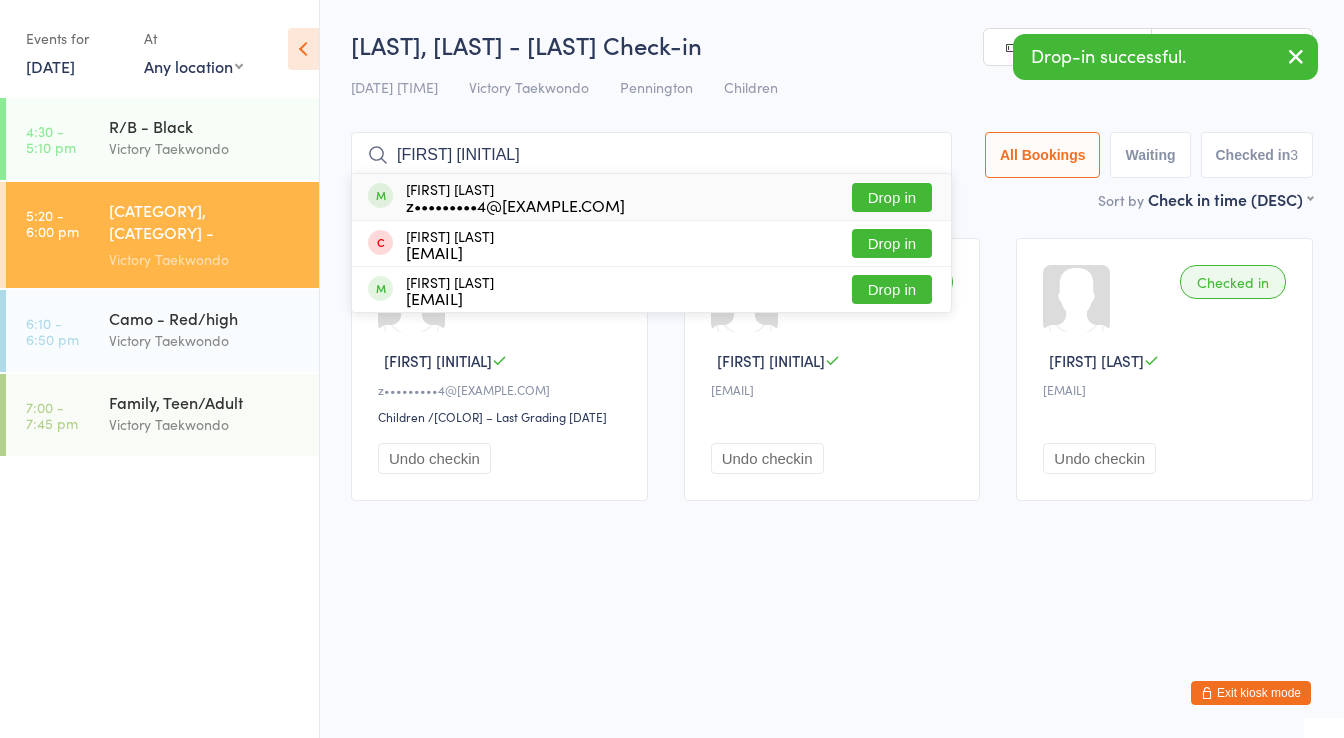 type on "[FIRST] [INITIAL]" 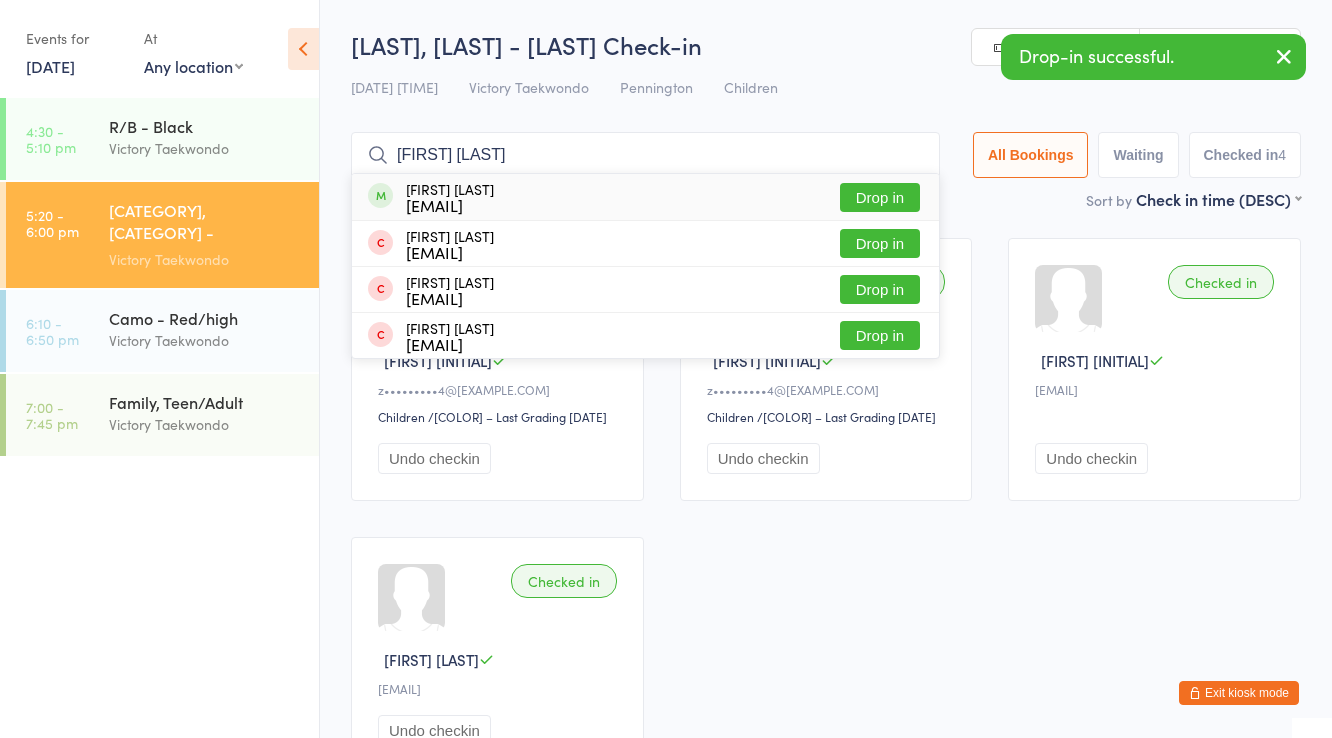 type on "[FIRST] [LAST]" 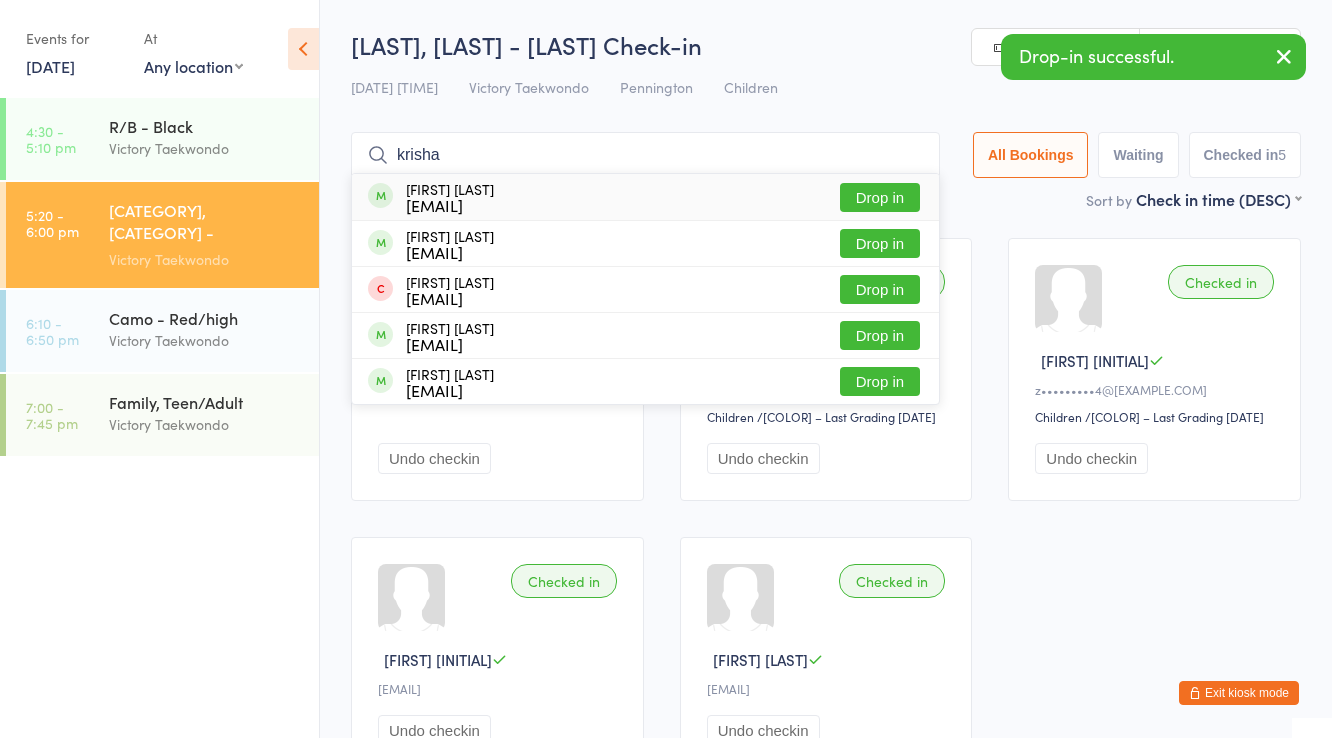 type on "krisha" 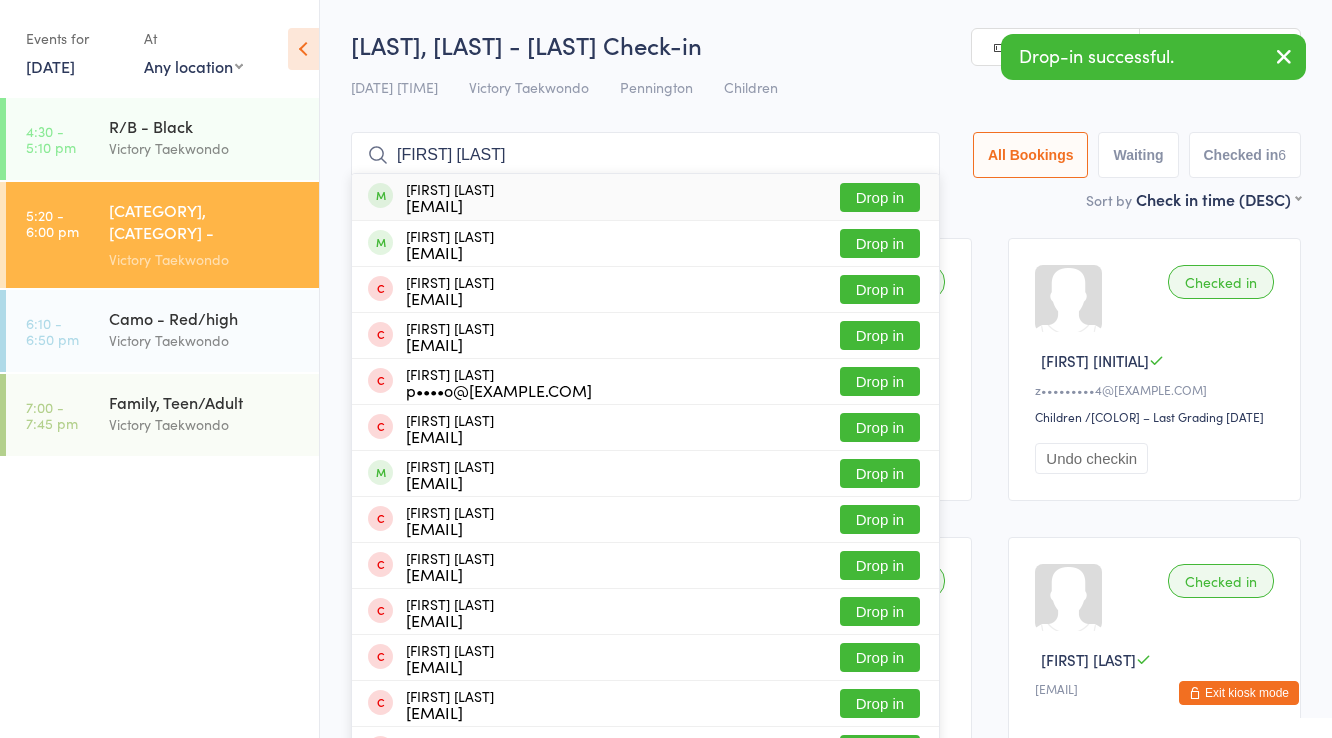 type on "[FIRST] [LAST]" 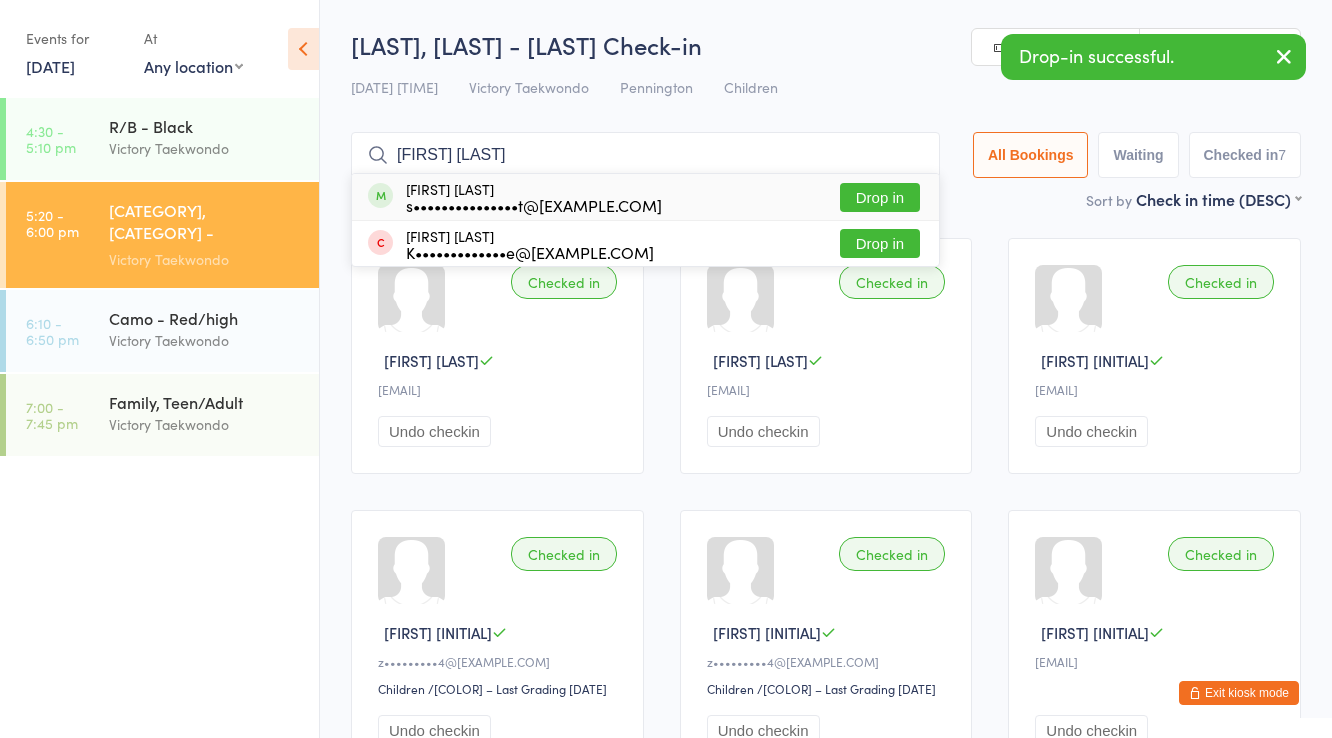 type on "[FIRST] [LAST]" 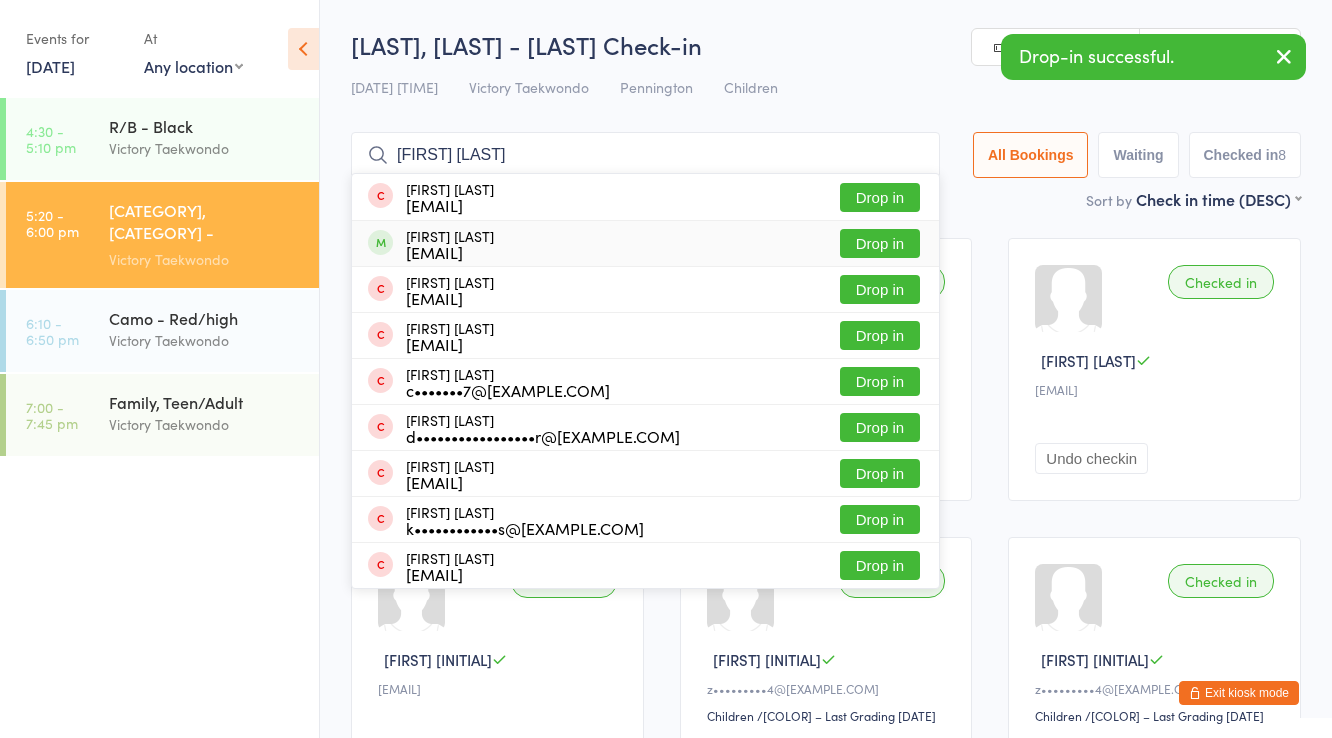 type on "[FIRST] [LAST]" 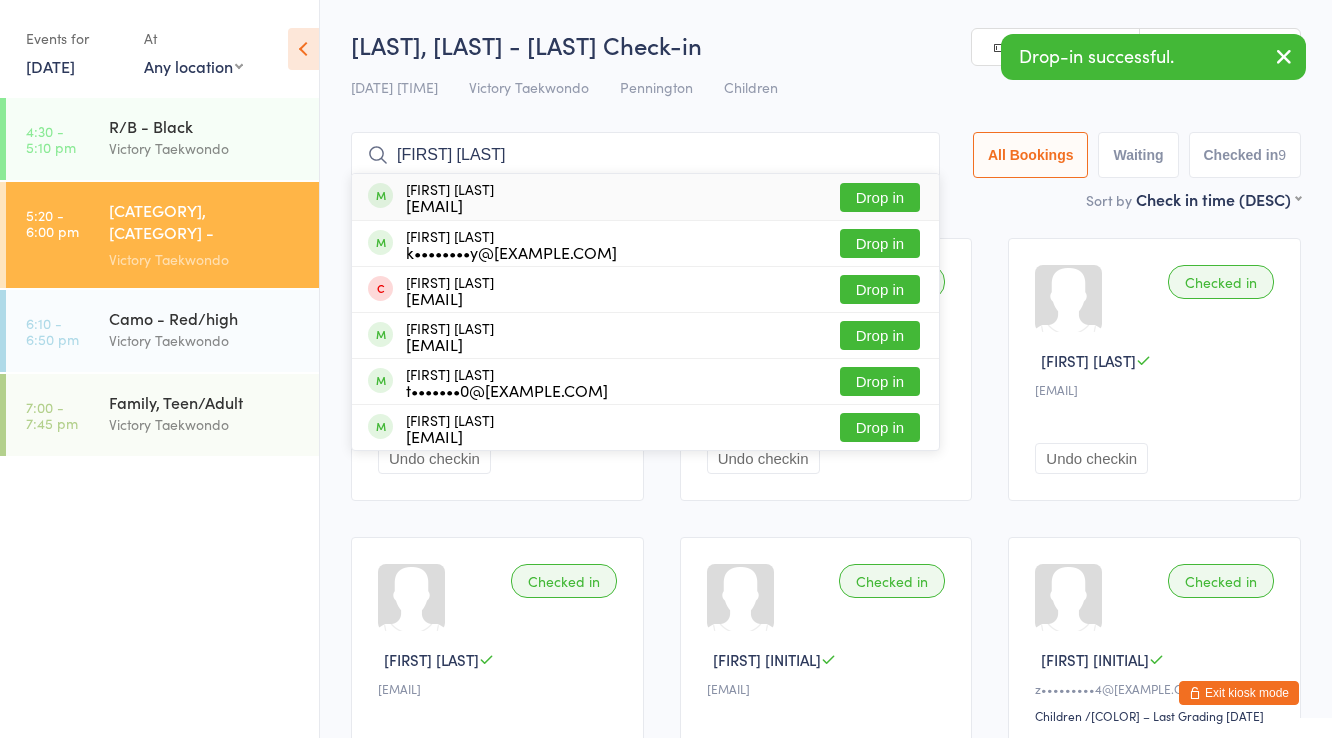 type on "[FIRST] [LAST]" 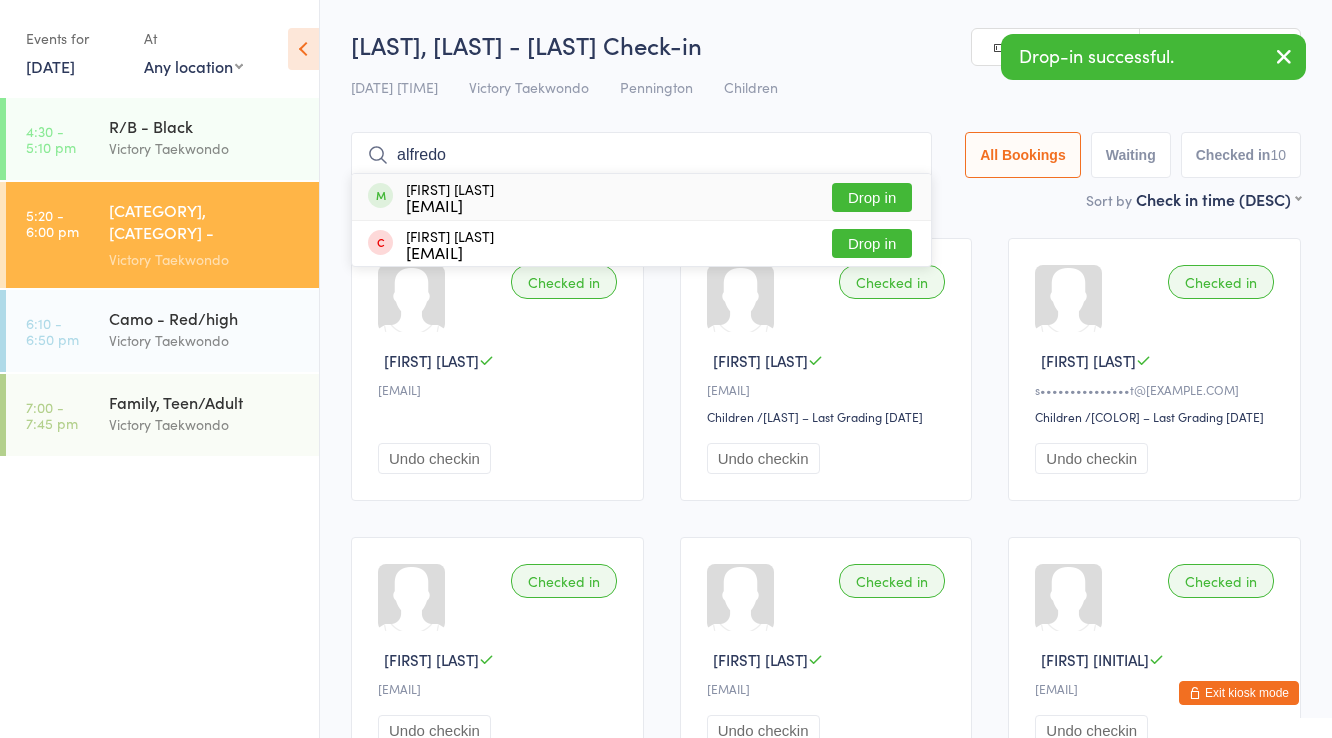 type on "alfredo" 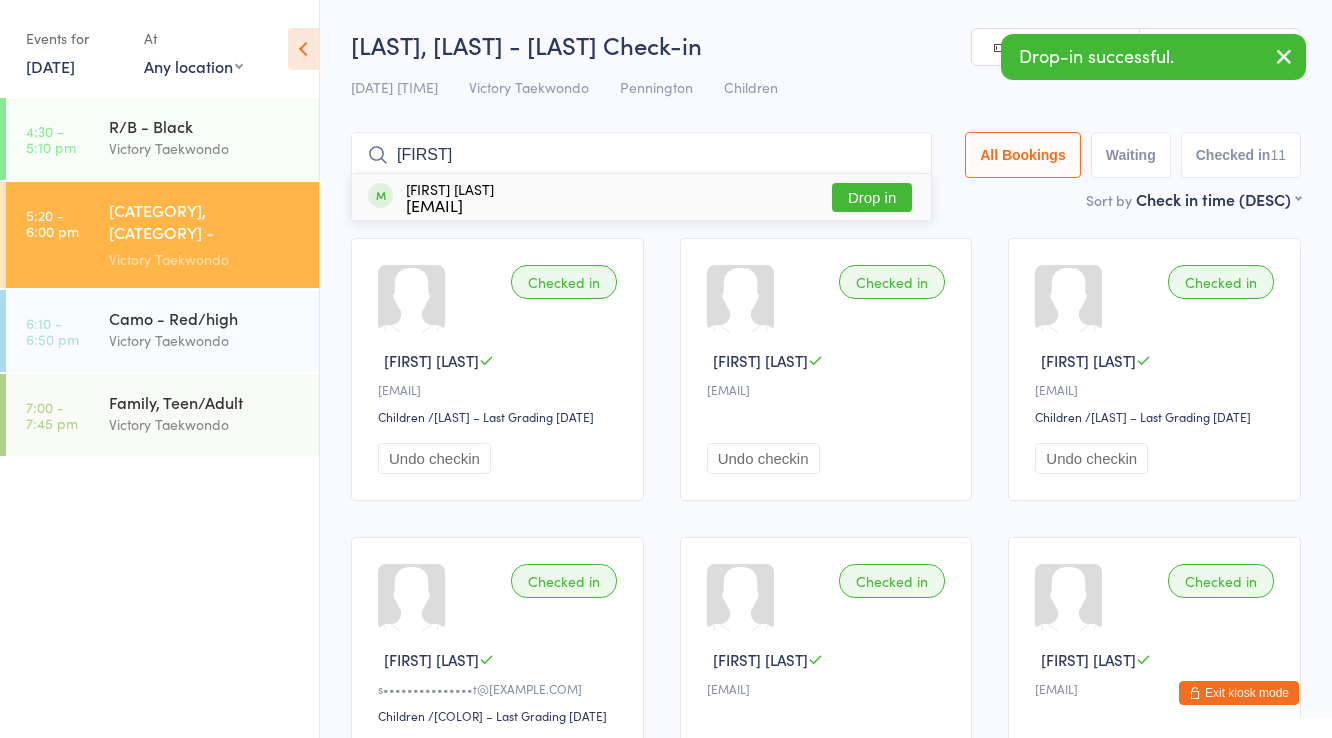 type on "[FIRST]" 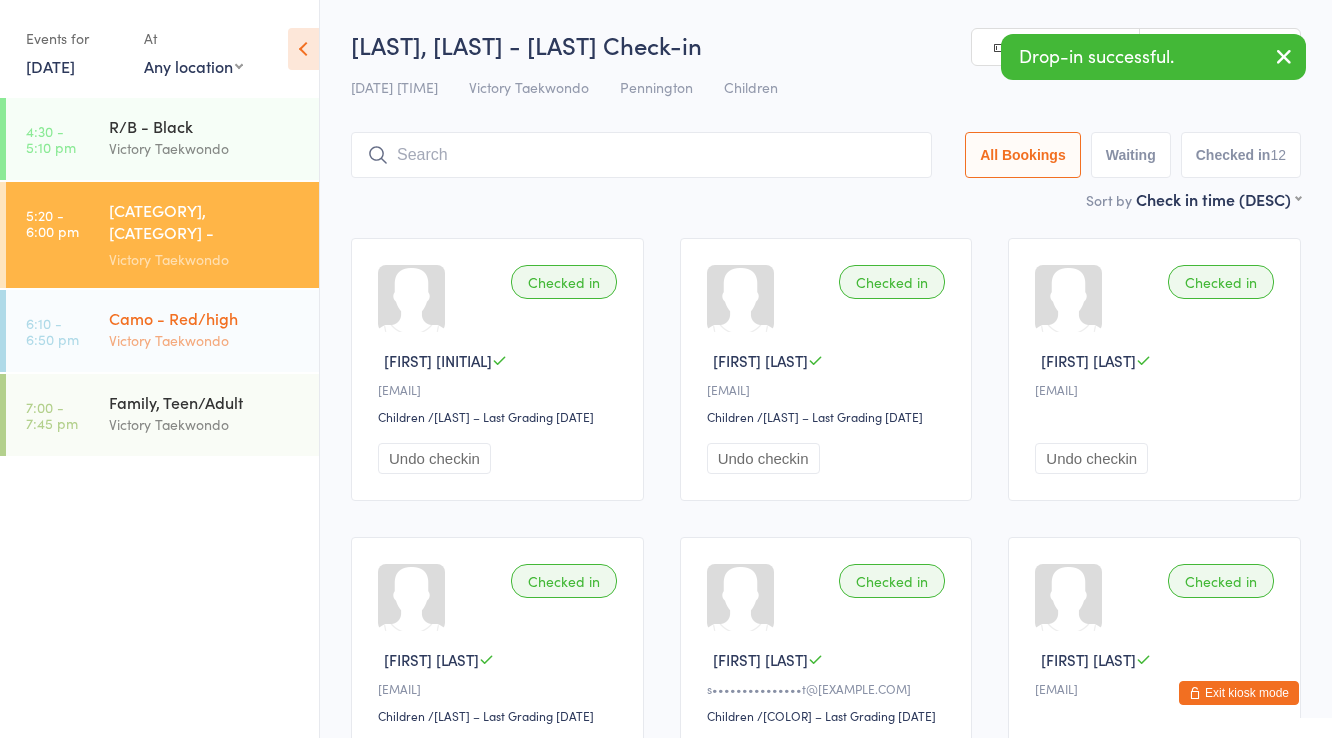 click on "Camo - Red/high Victory Taekwondo" at bounding box center (214, 329) 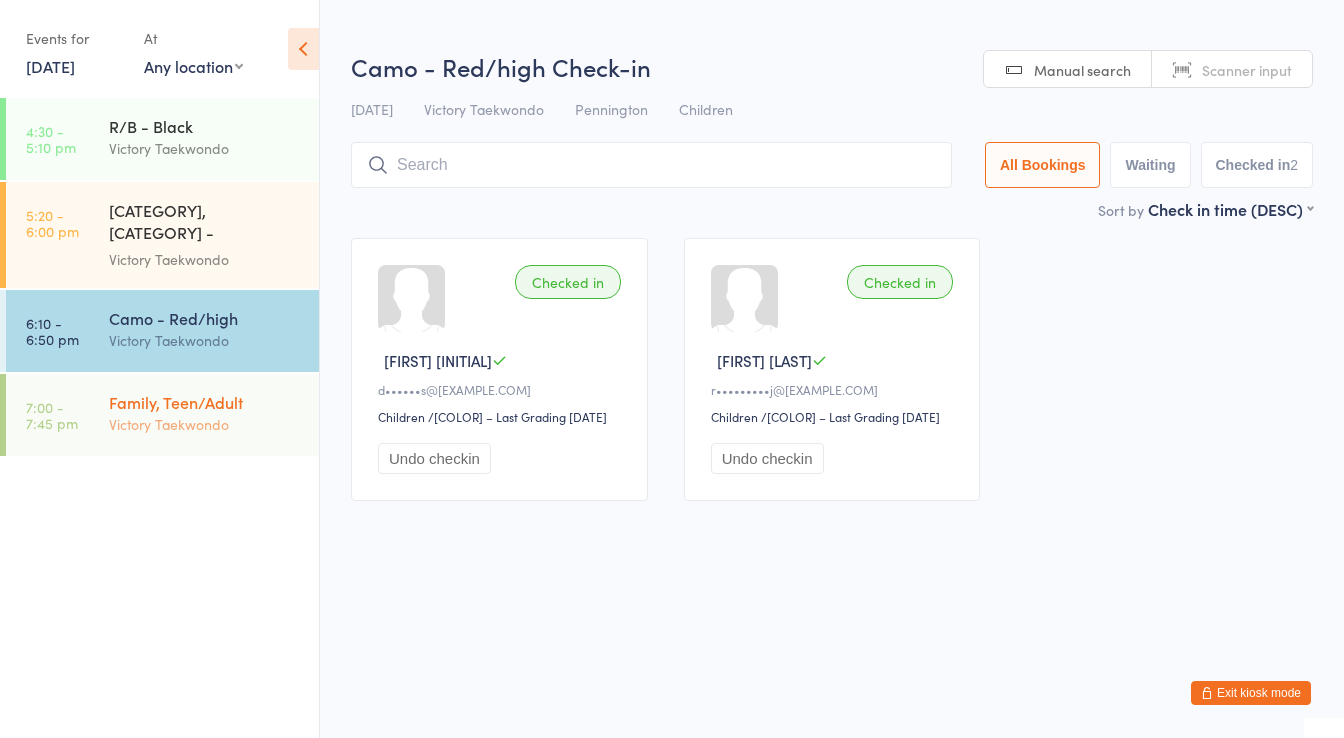 click on "Family, Teen/Adult" at bounding box center (205, 402) 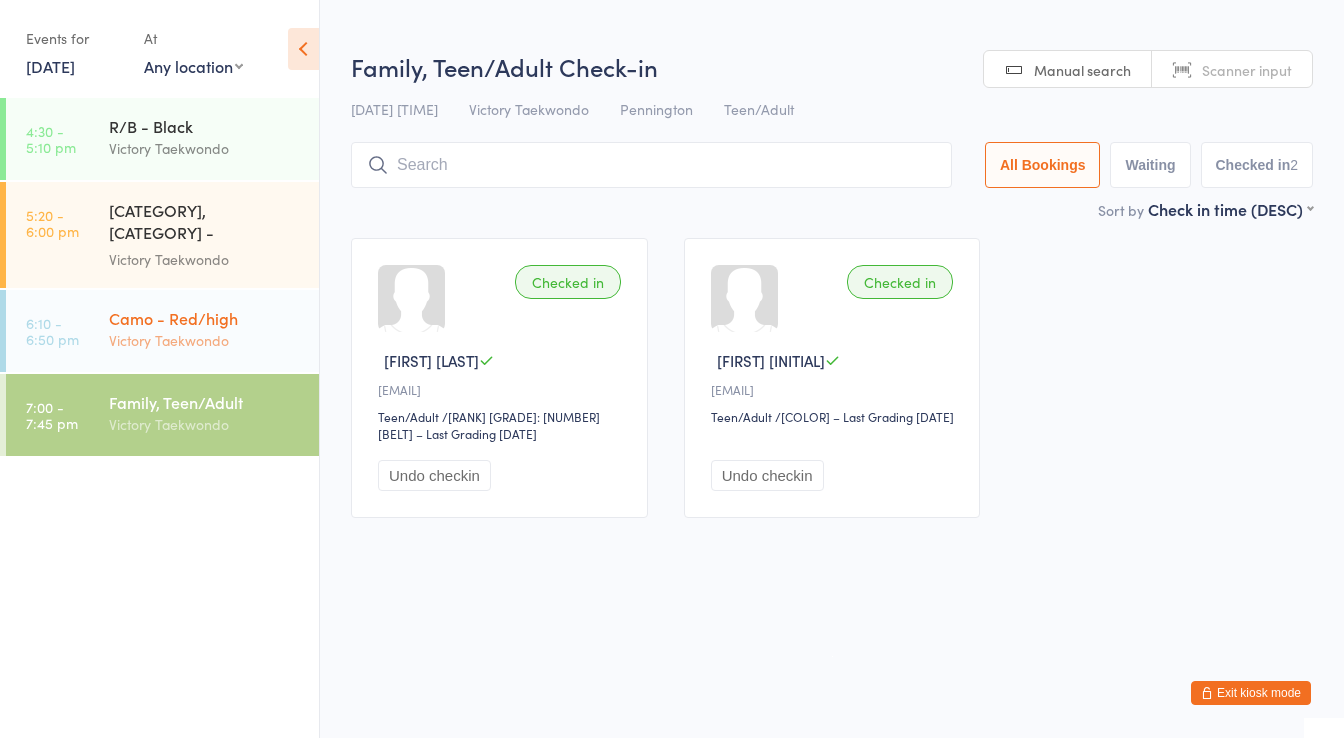 click on "Victory Taekwondo" at bounding box center (205, 340) 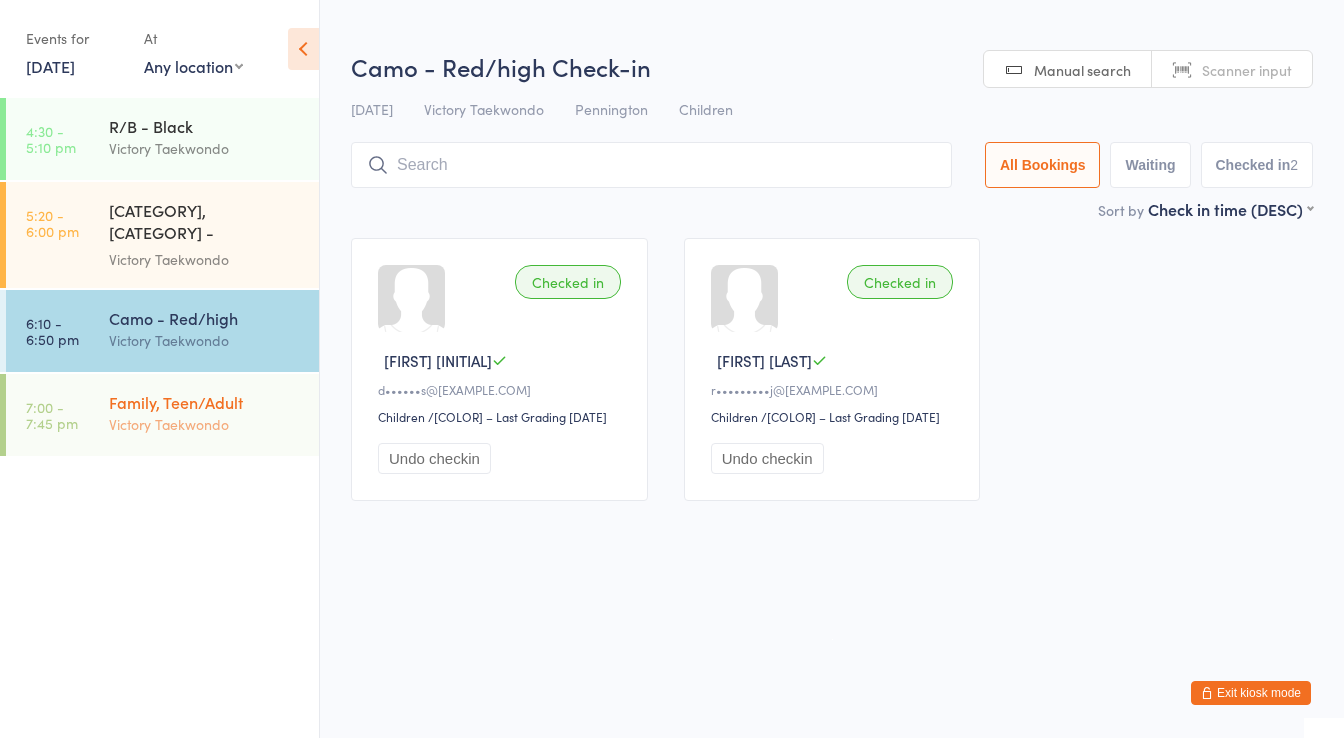click on "Victory Taekwondo" at bounding box center (205, 424) 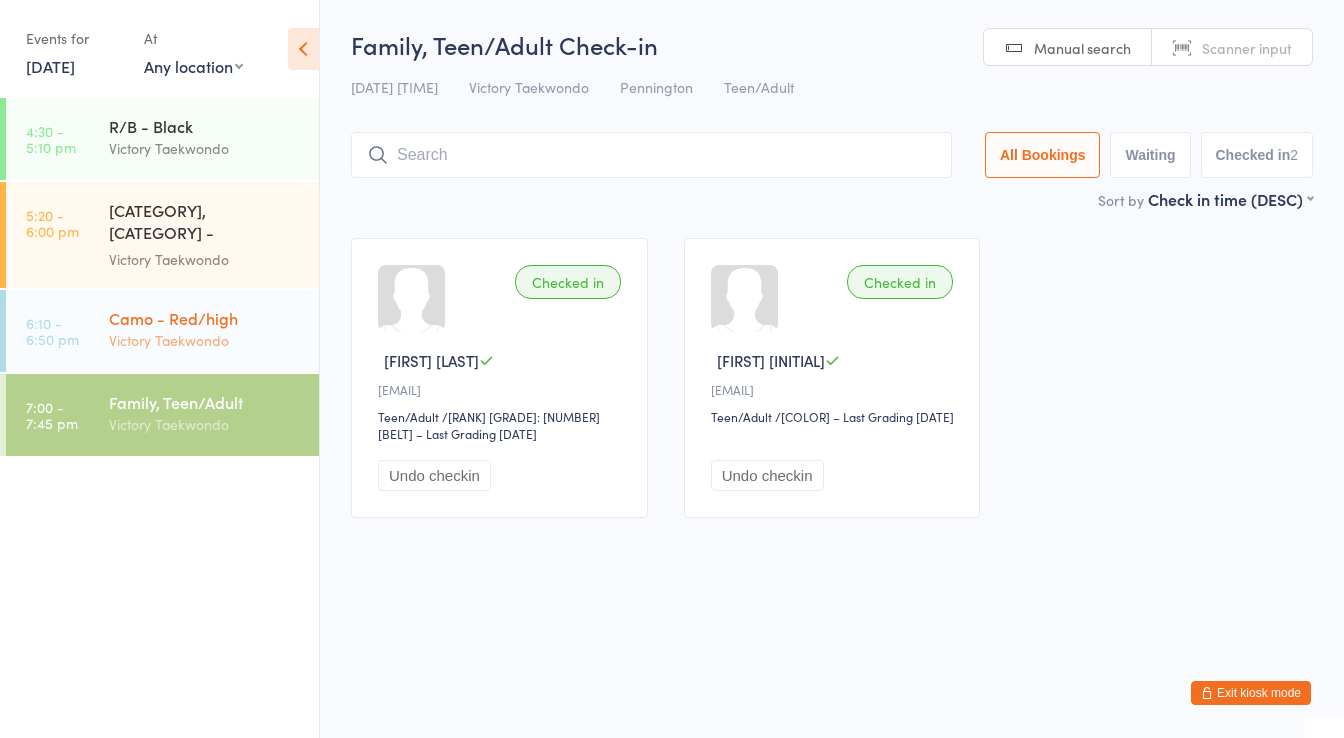click on "Camo - Red/high" at bounding box center [205, 318] 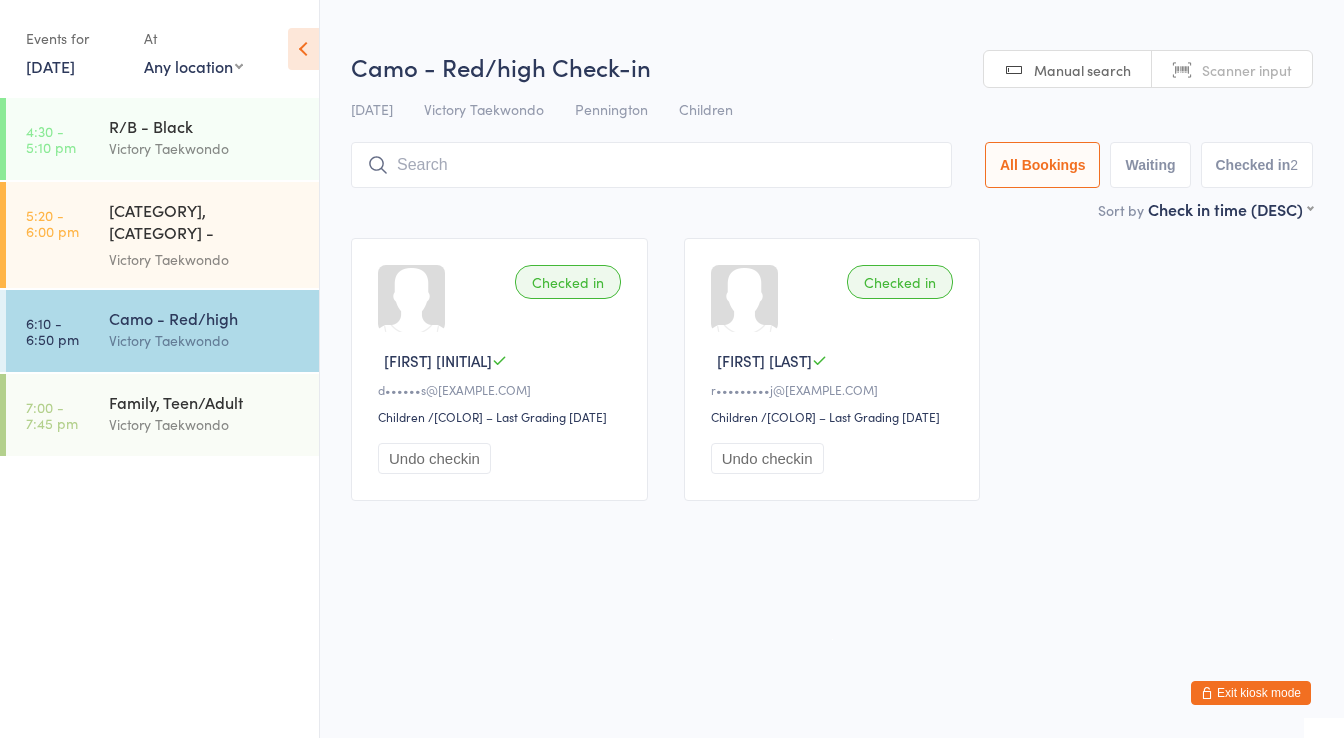 click at bounding box center (651, 165) 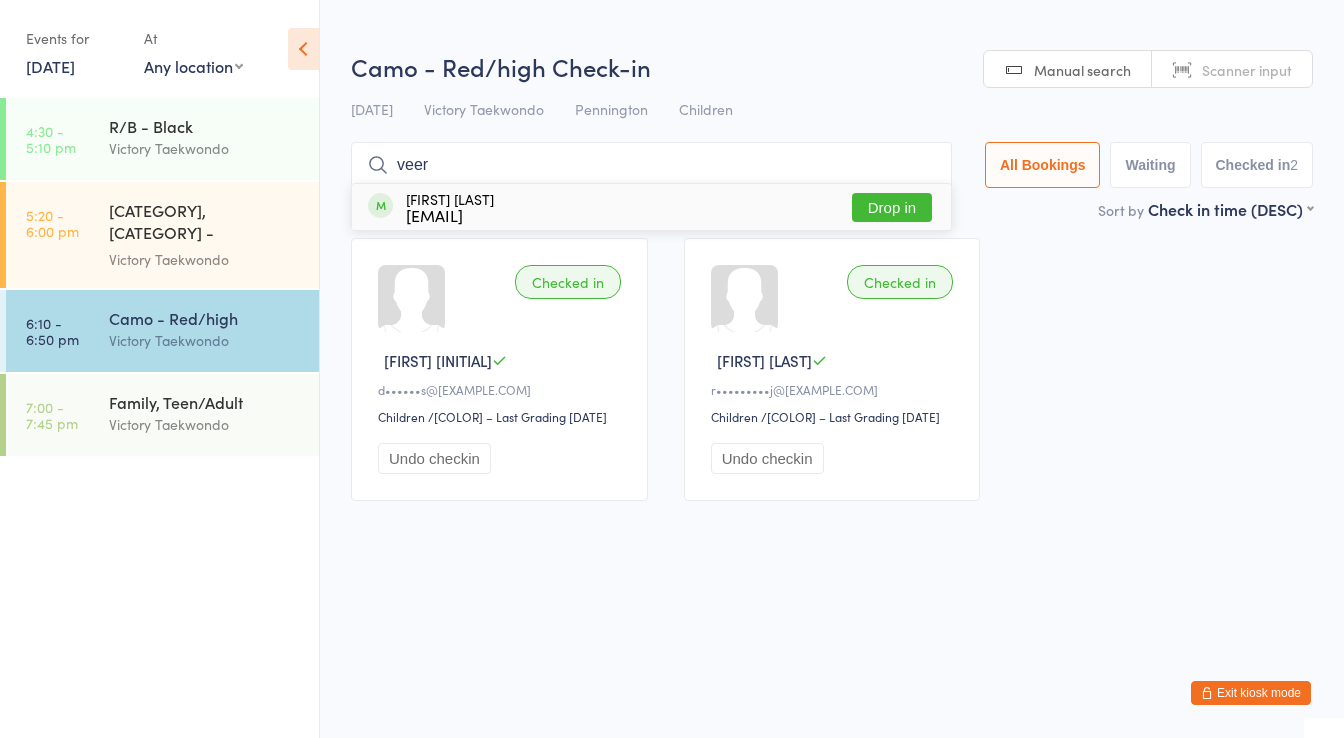 type on "veer" 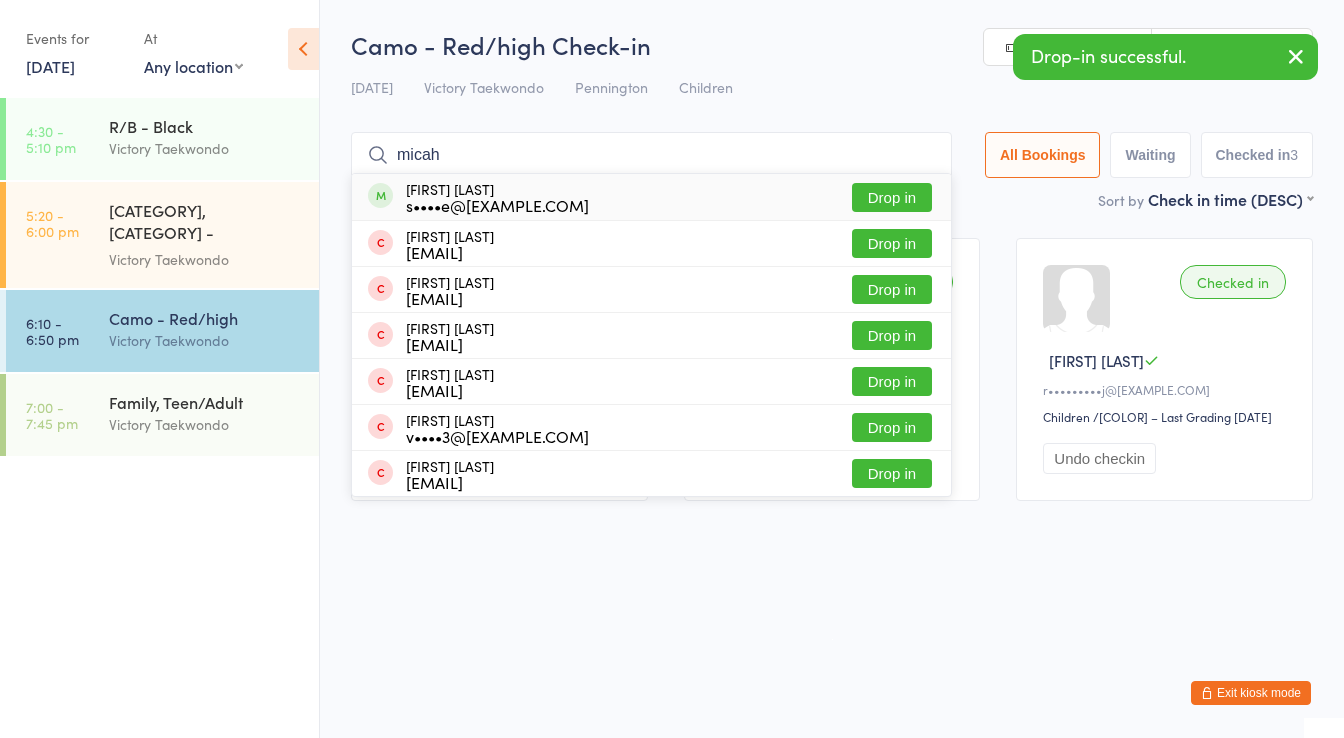 type on "micah" 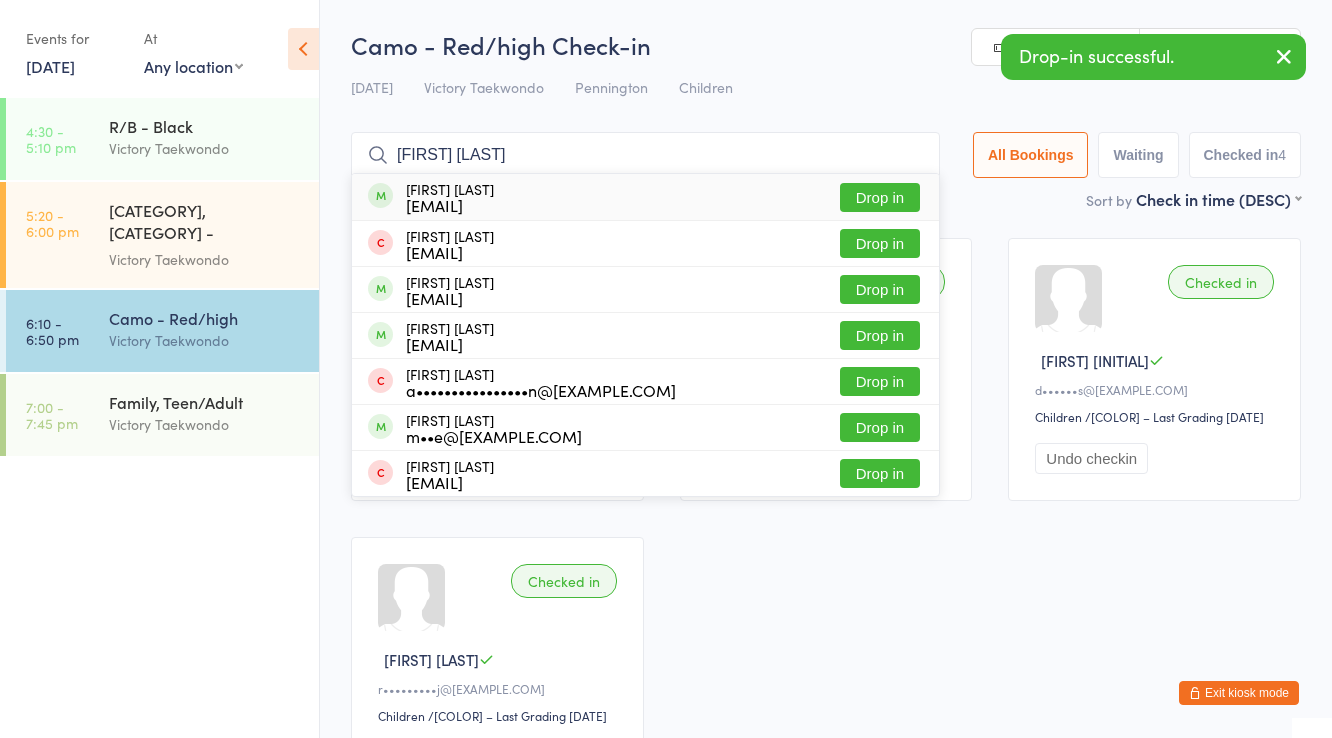 type on "[FIRST] [LAST]" 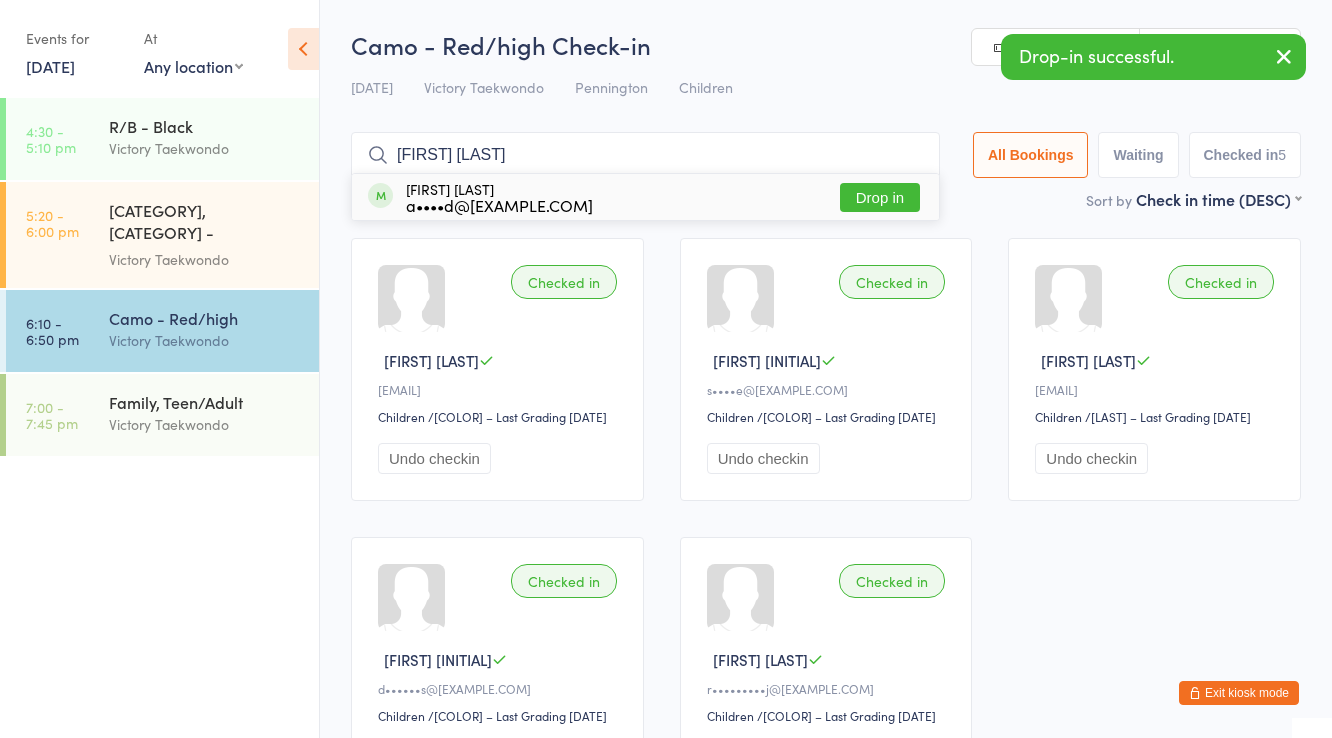 type on "[FIRST] [LAST]" 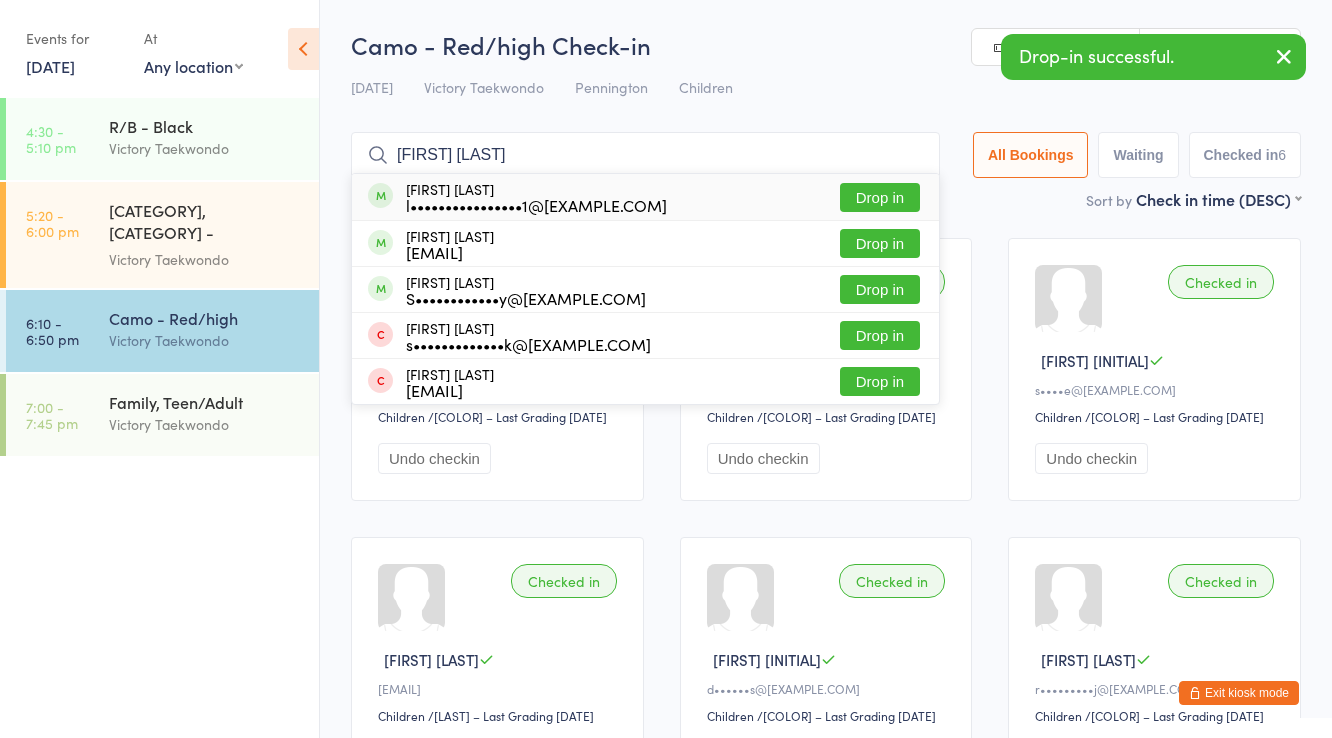 type on "[FIRST] [LAST]" 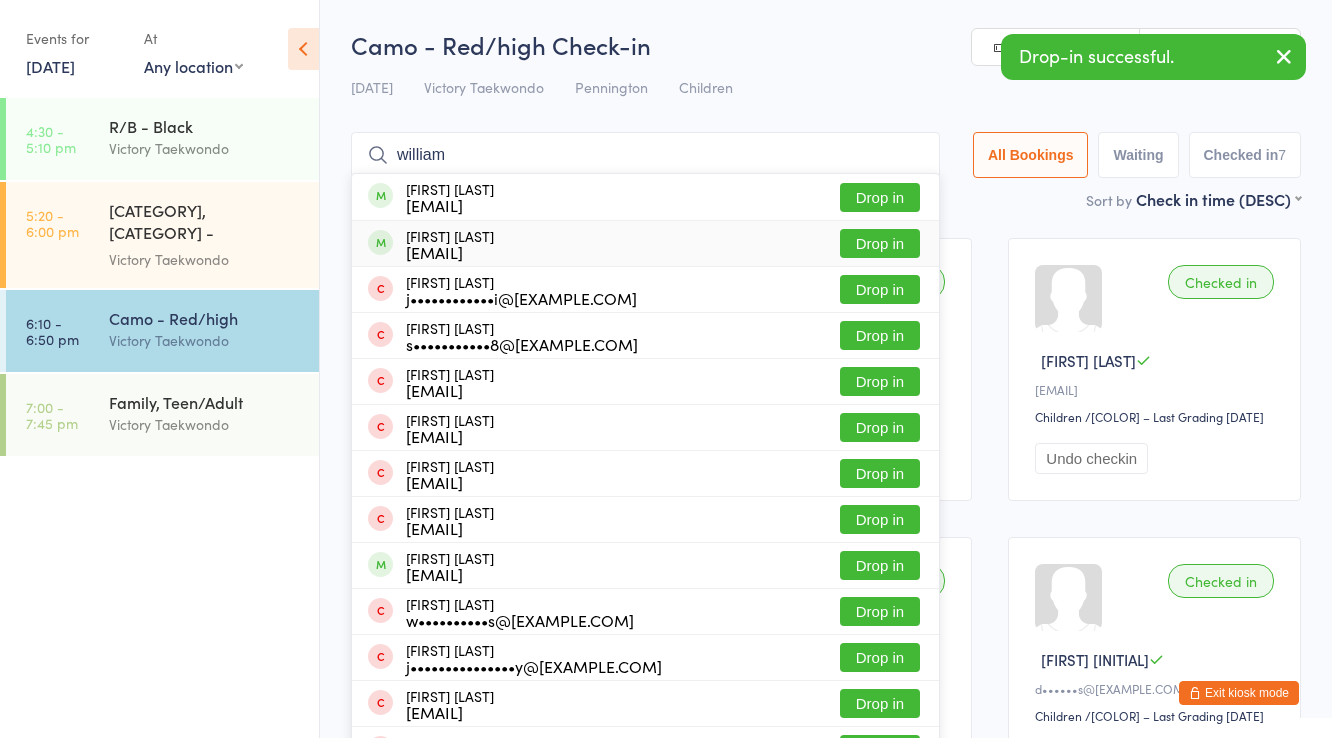 type on "william" 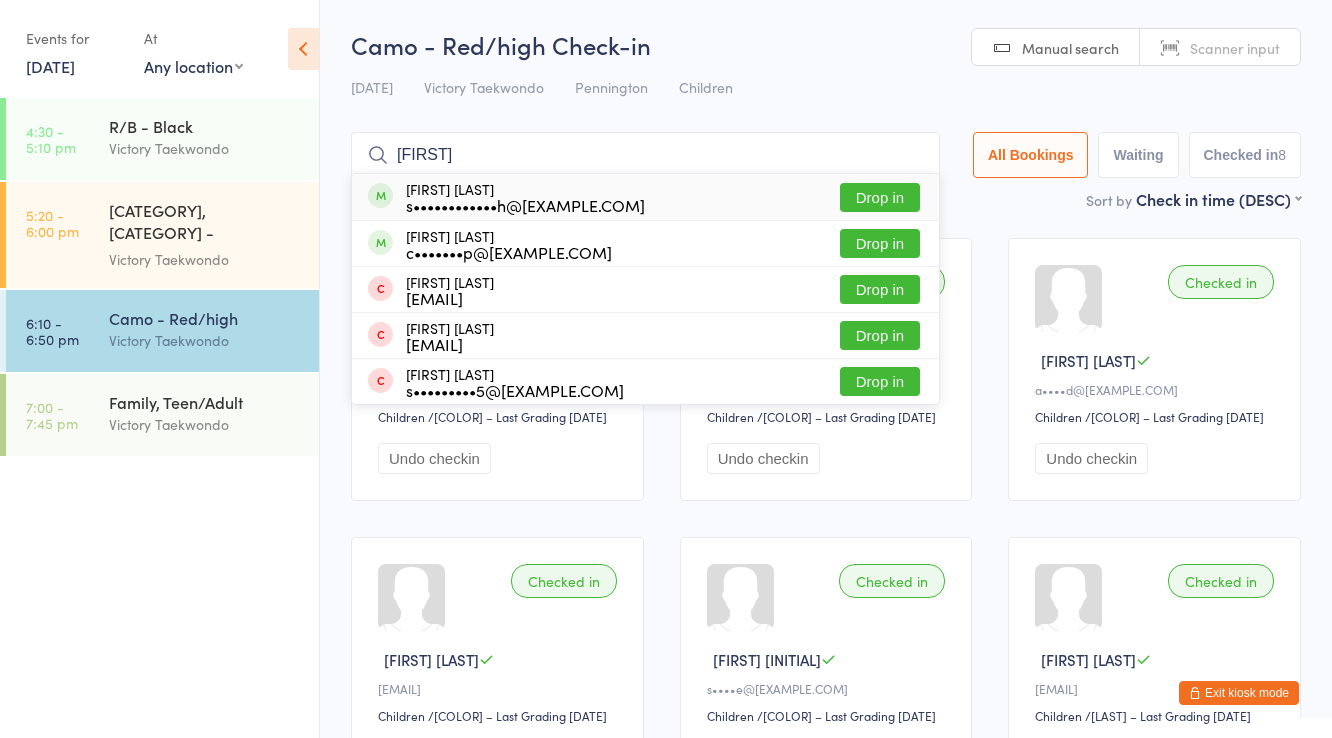 type on "[FIRST]" 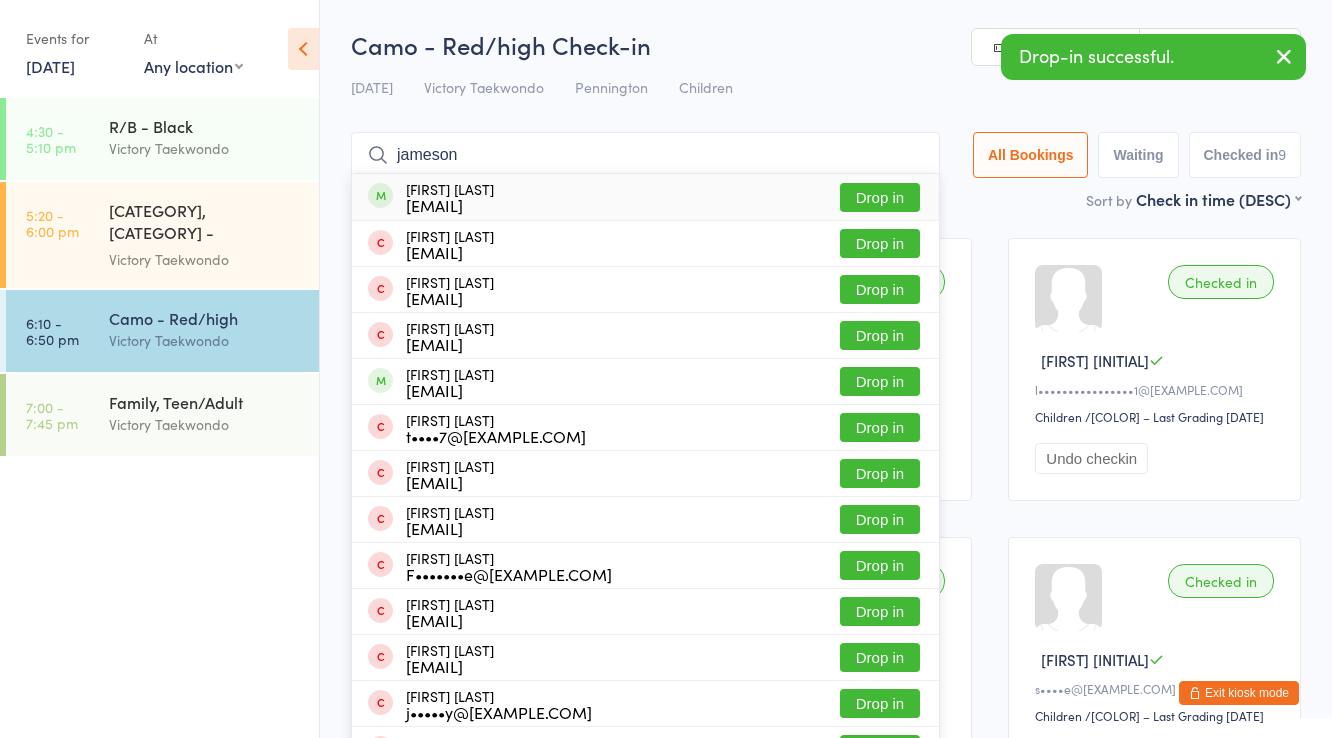 type on "jameson" 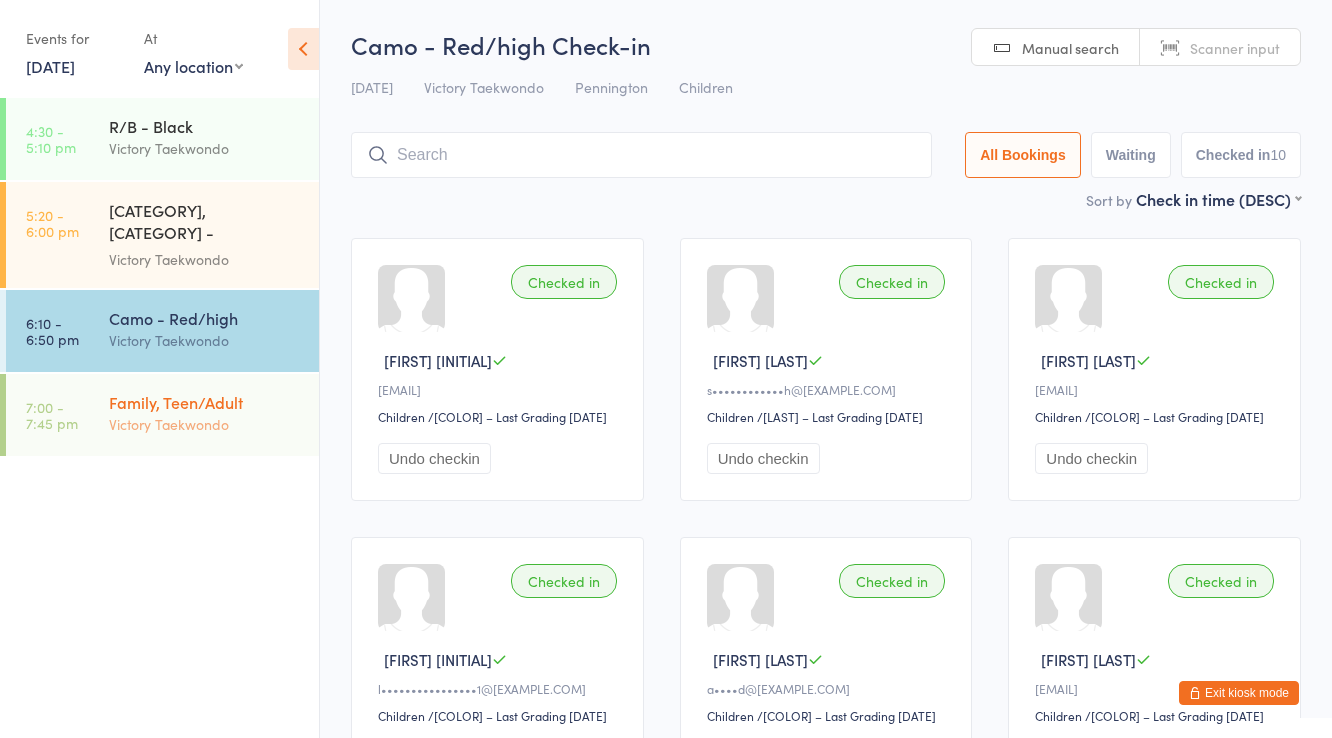 click on "Victory Taekwondo" at bounding box center (205, 424) 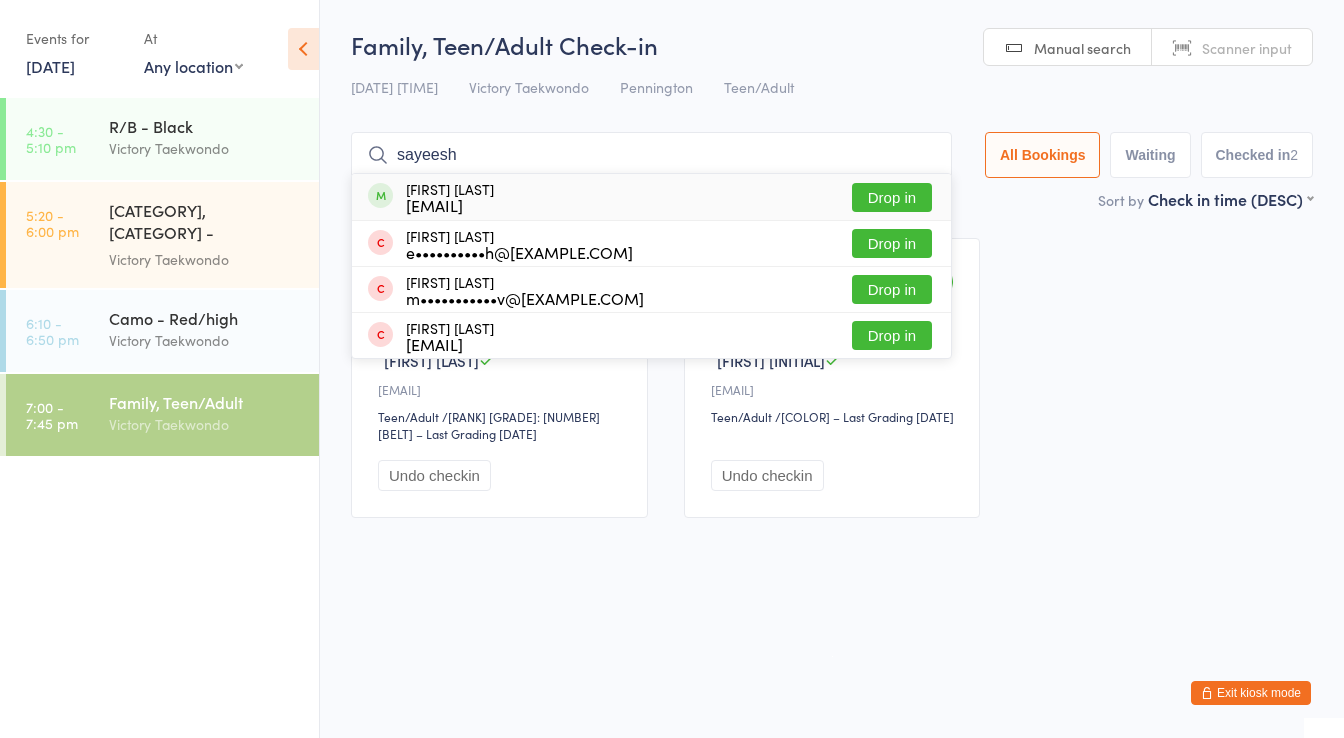 type on "sayeesh" 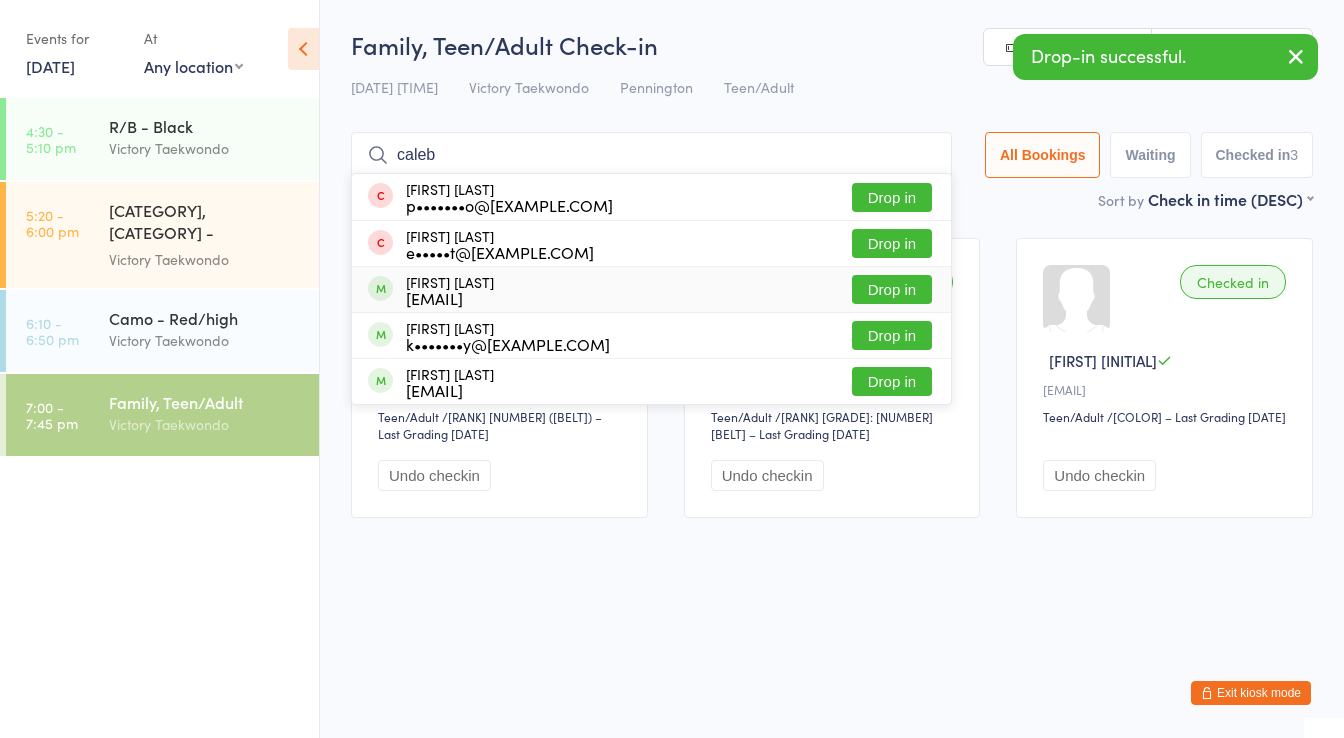 type on "caleb" 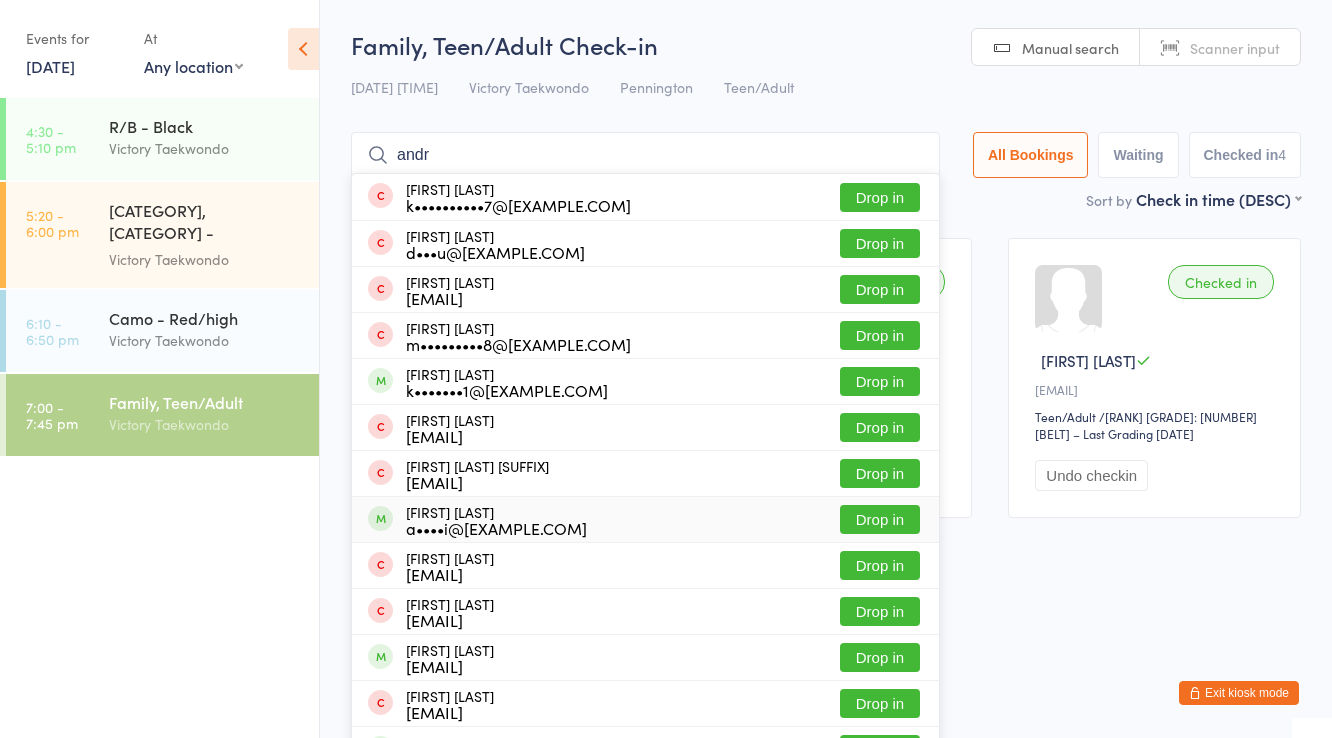 type on "andr" 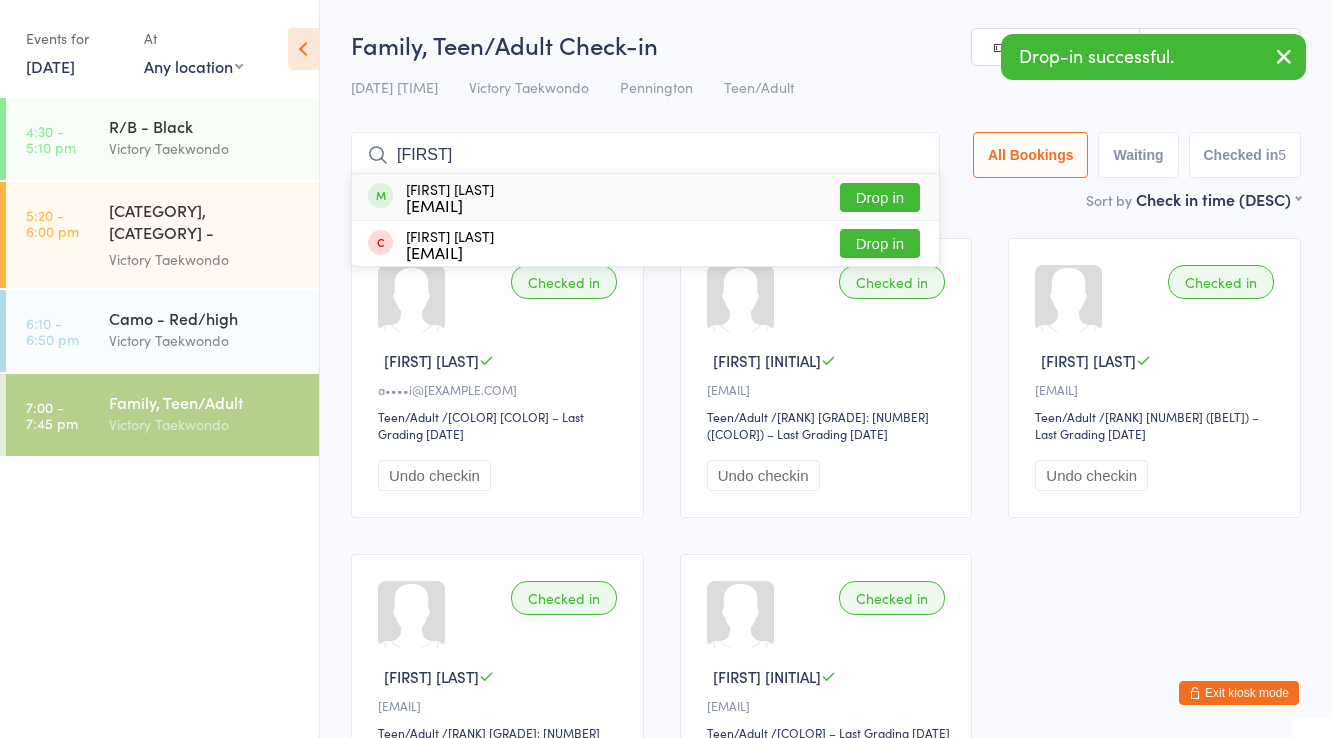 type on "[FIRST]" 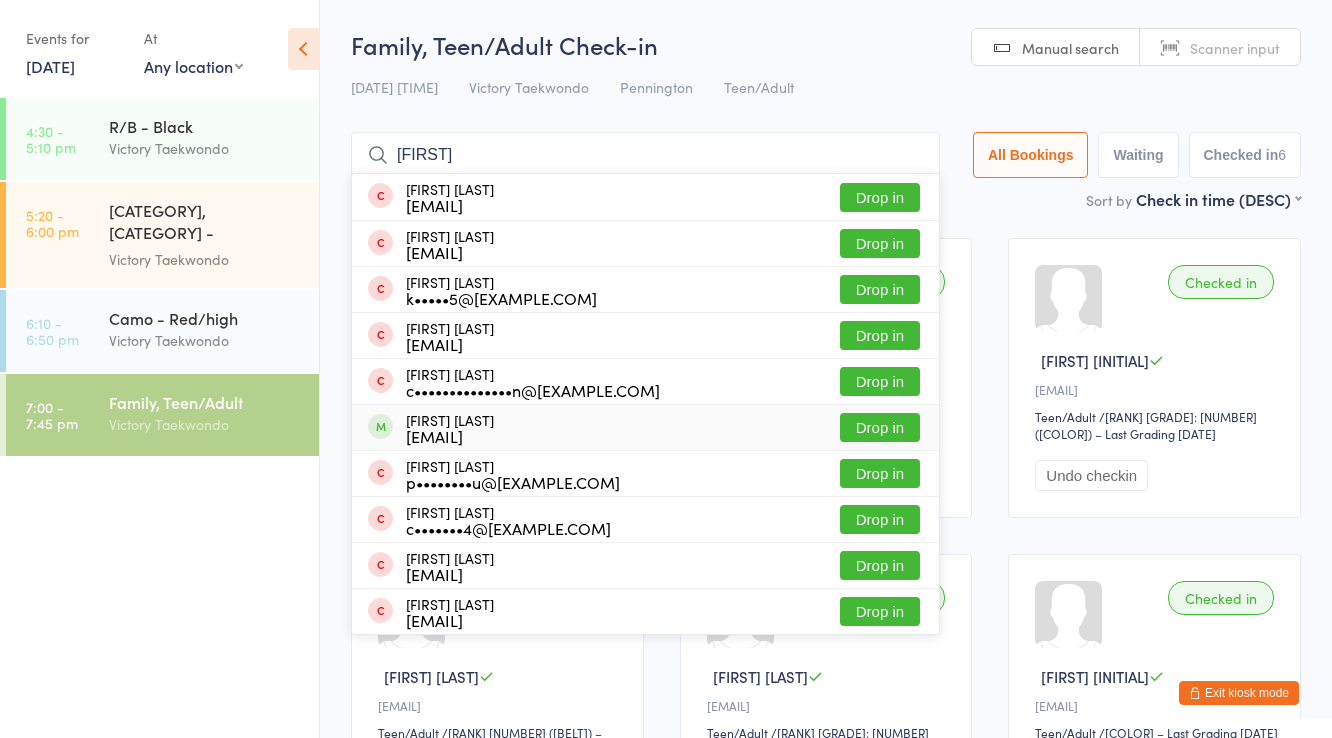 type on "[FIRST]" 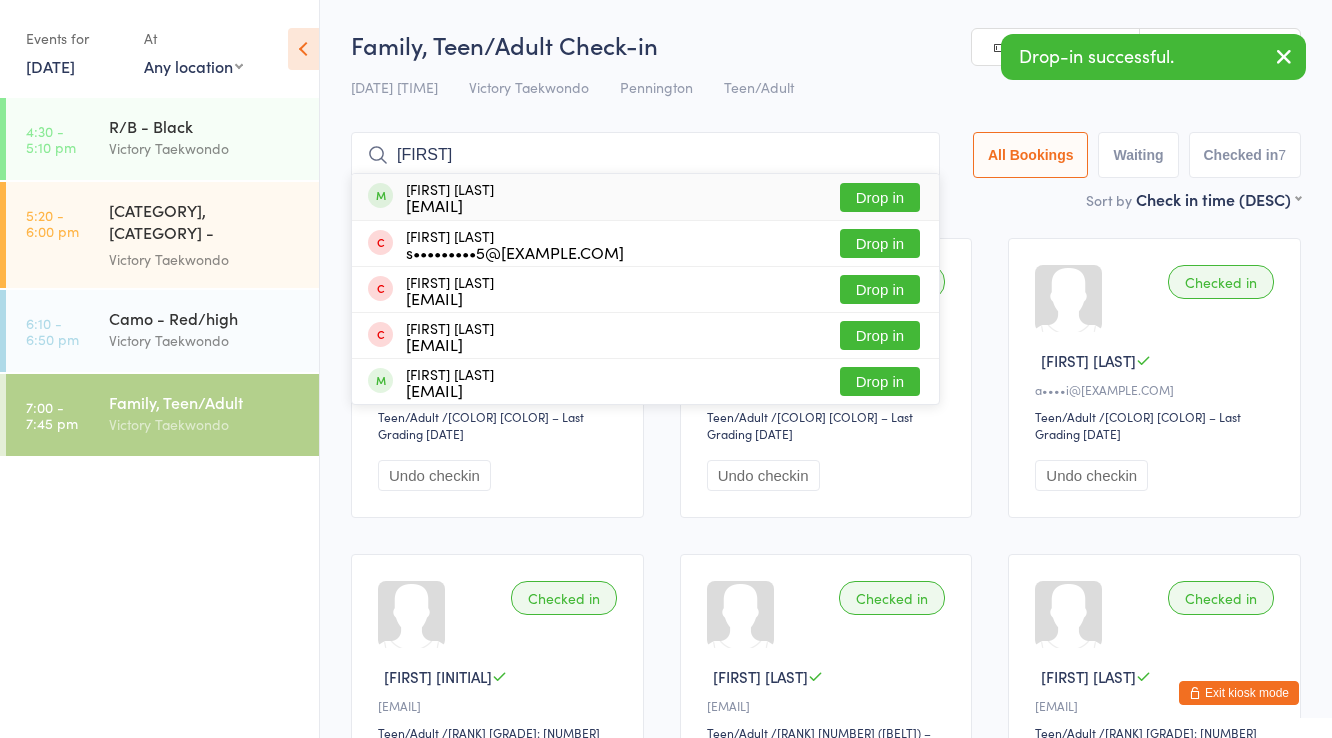 type on "[FIRST]" 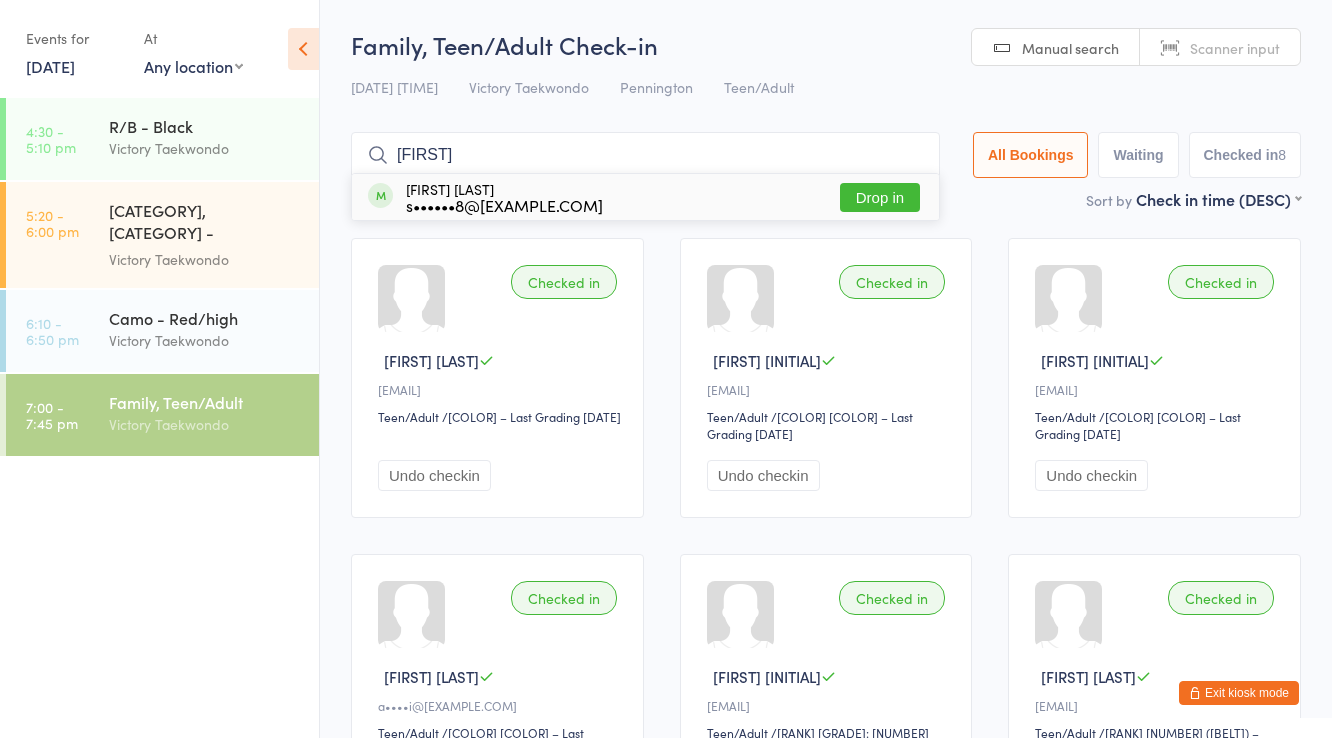 type on "[FIRST]" 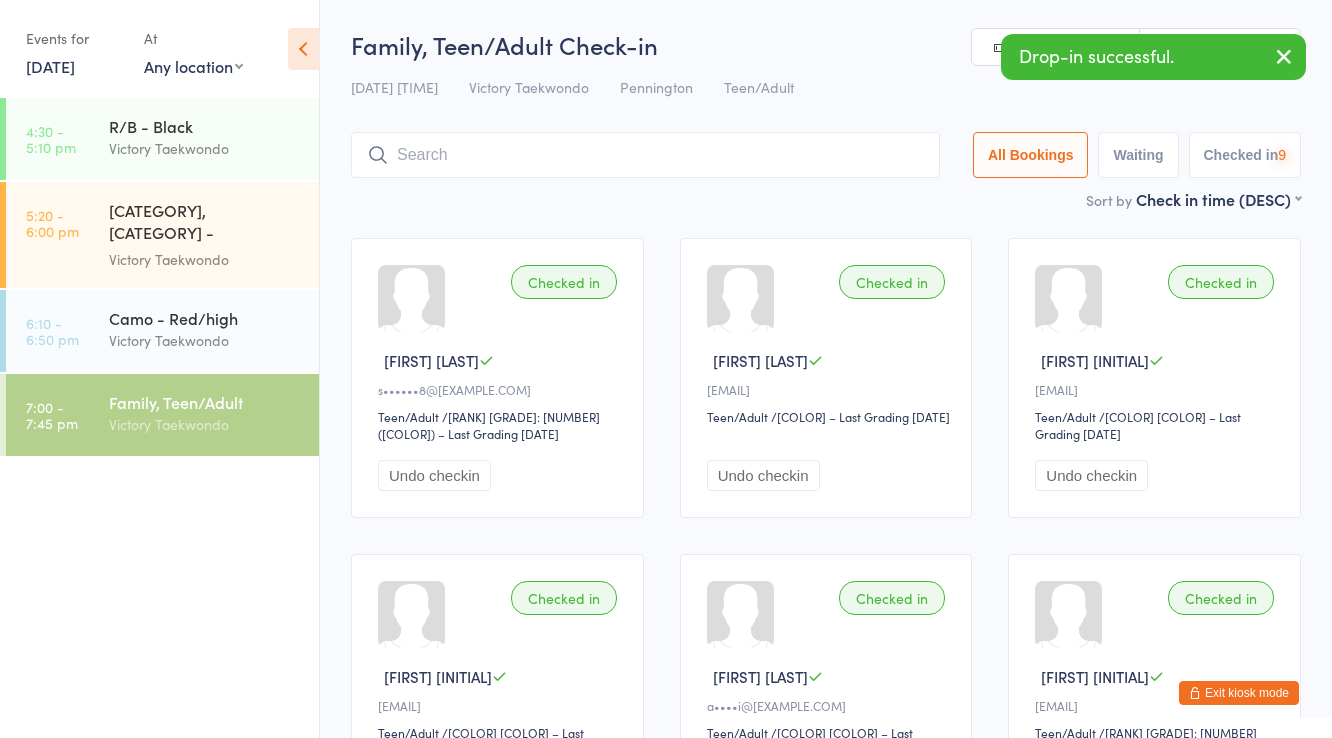 click at bounding box center (645, 155) 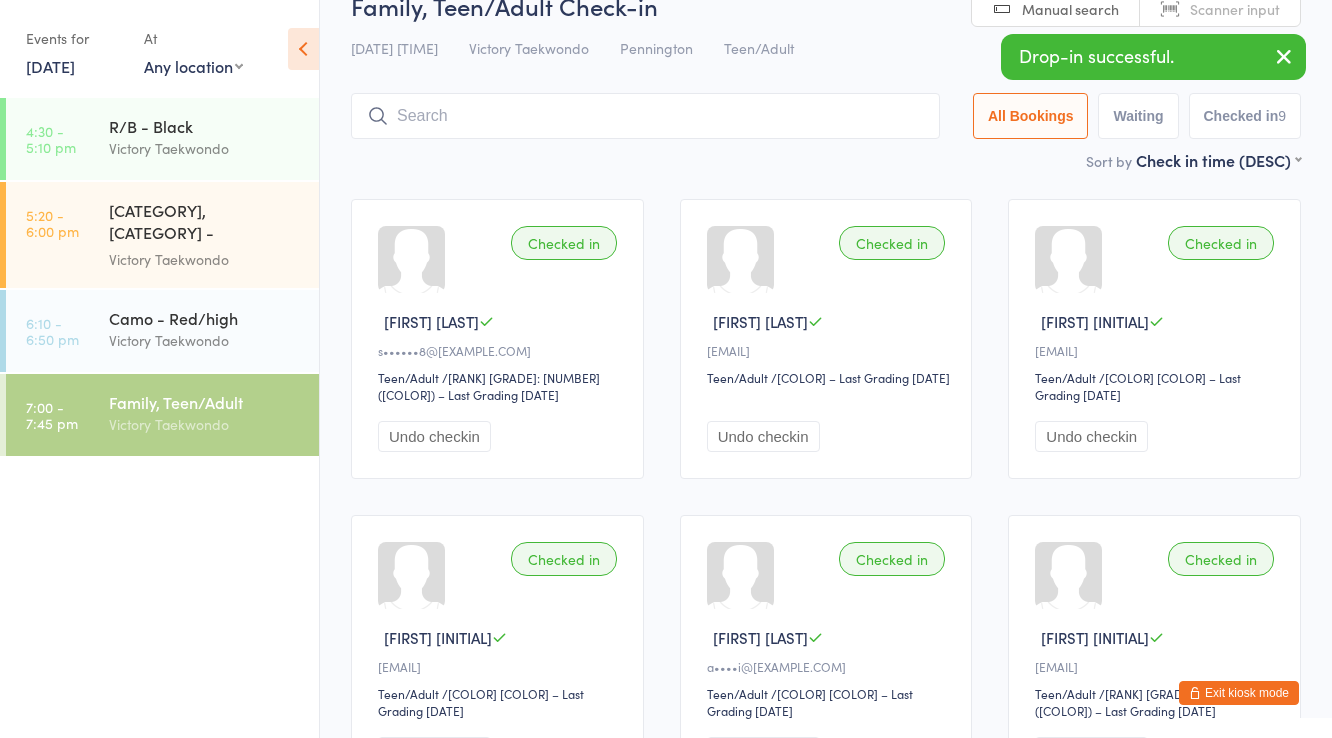 scroll, scrollTop: 132, scrollLeft: 0, axis: vertical 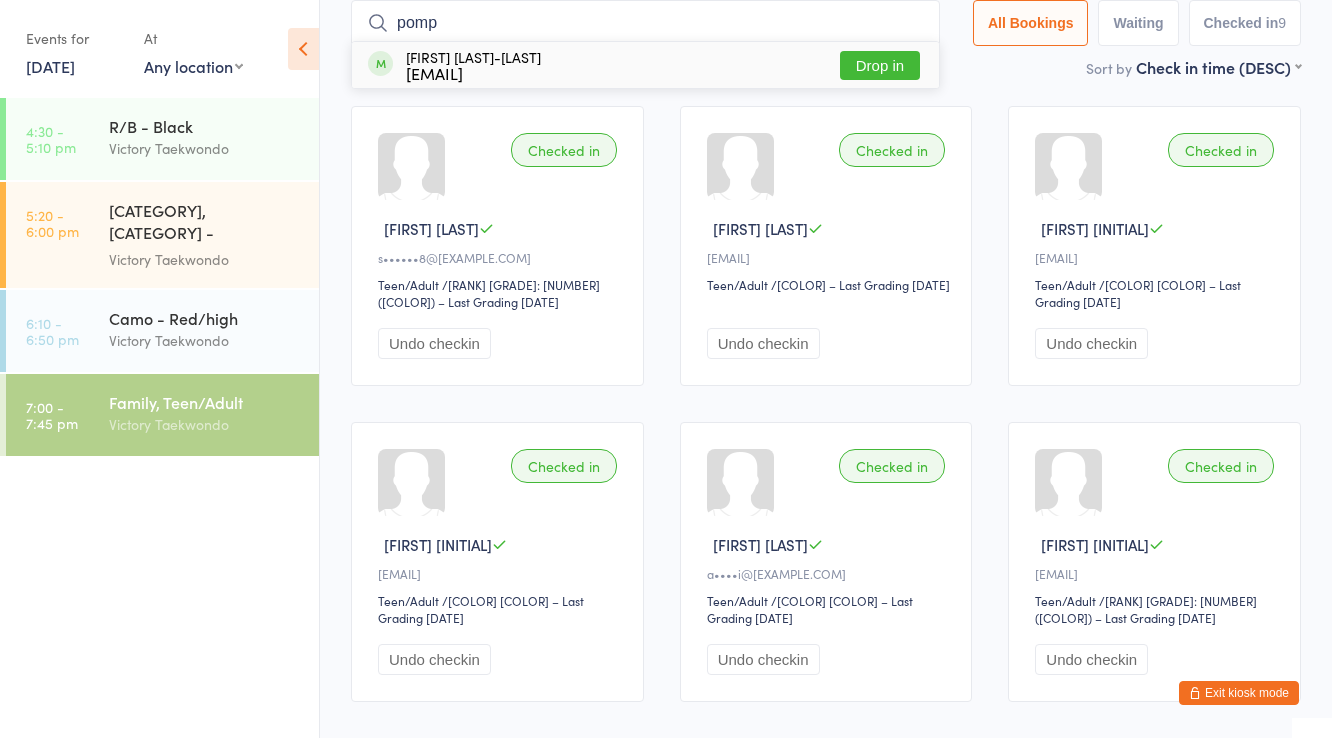 type on "pomp" 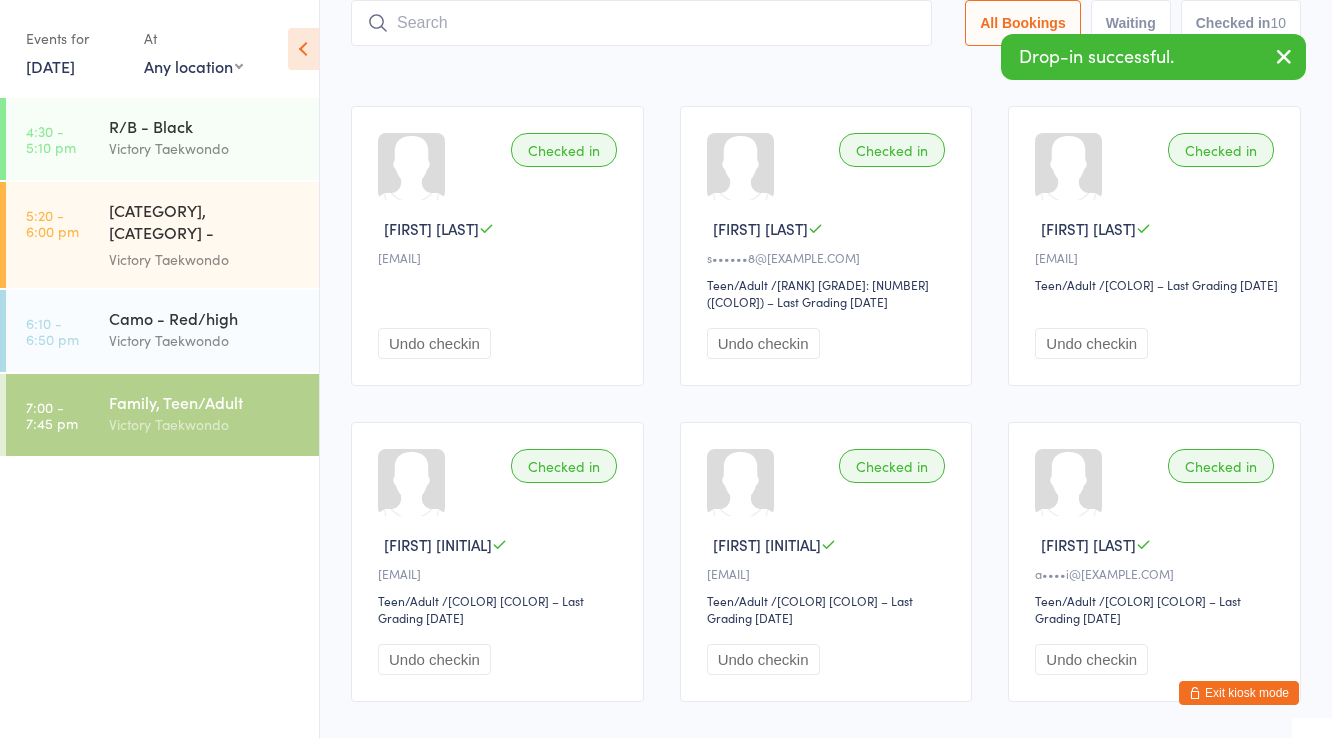 click at bounding box center [1284, 56] 